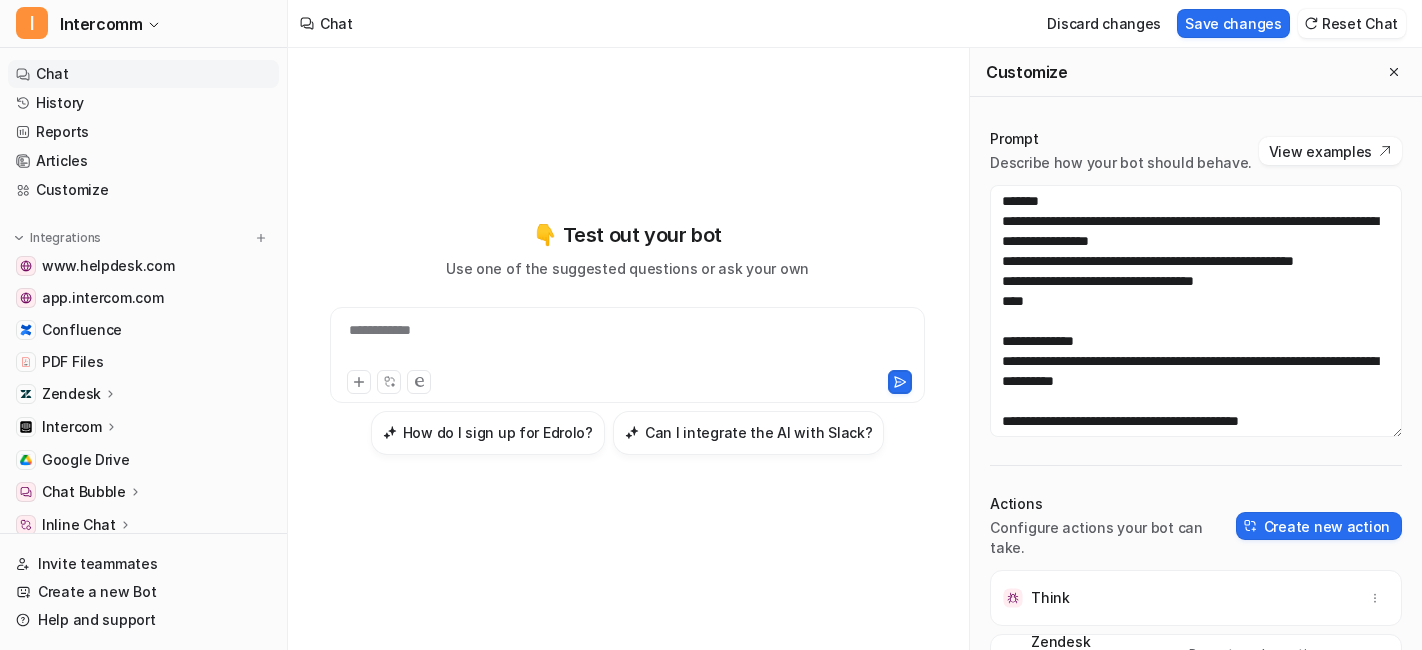 scroll, scrollTop: 0, scrollLeft: 0, axis: both 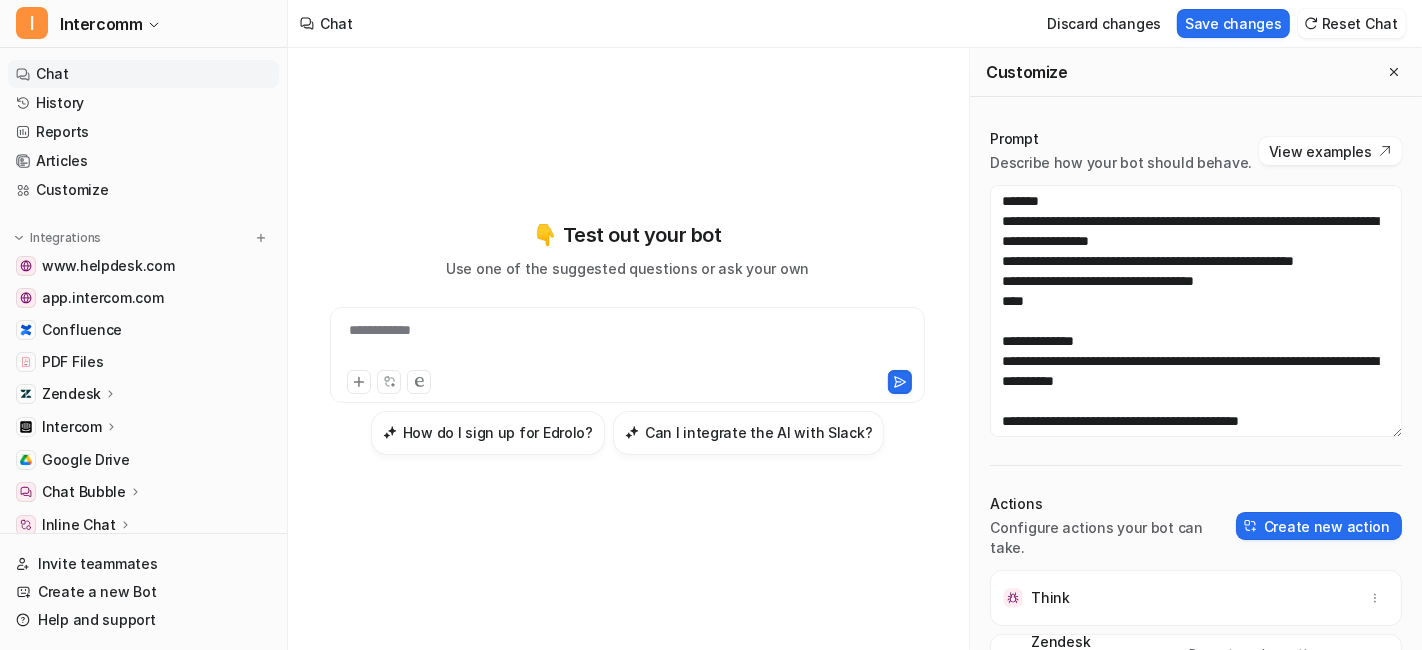 click on "Chat Bubble" at bounding box center [84, 492] 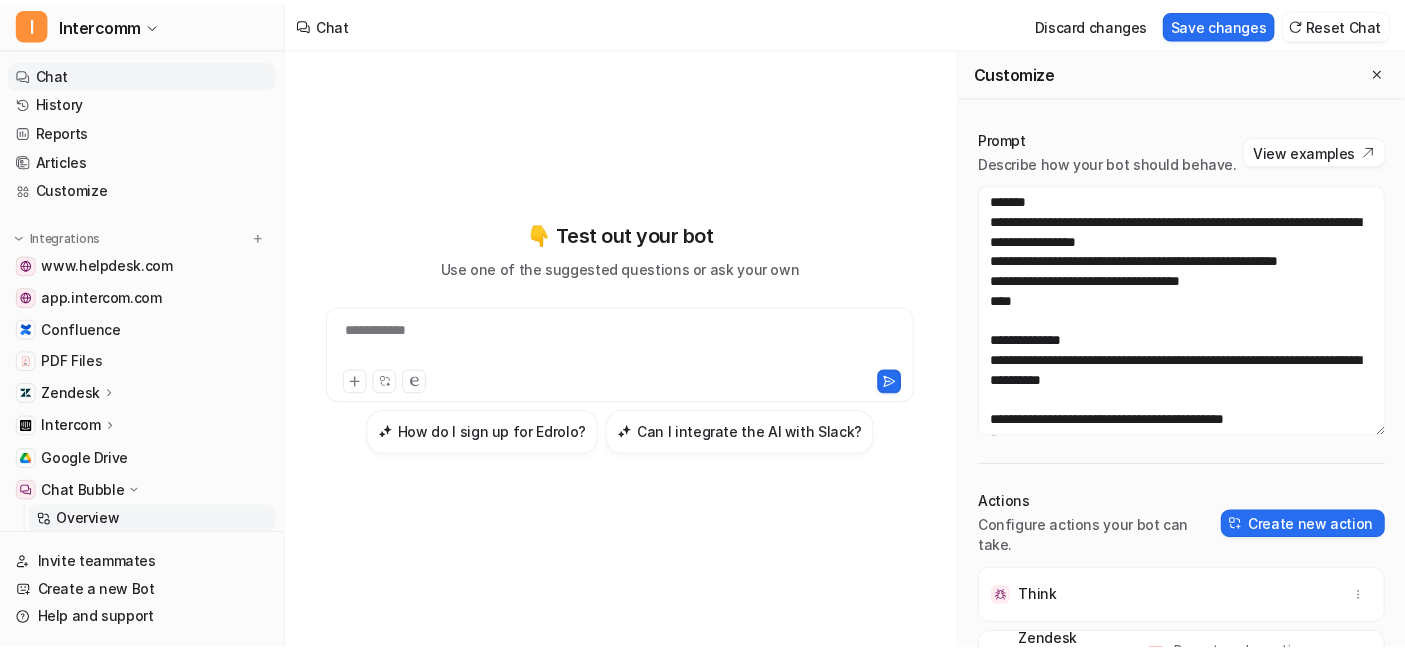 scroll, scrollTop: 111, scrollLeft: 0, axis: vertical 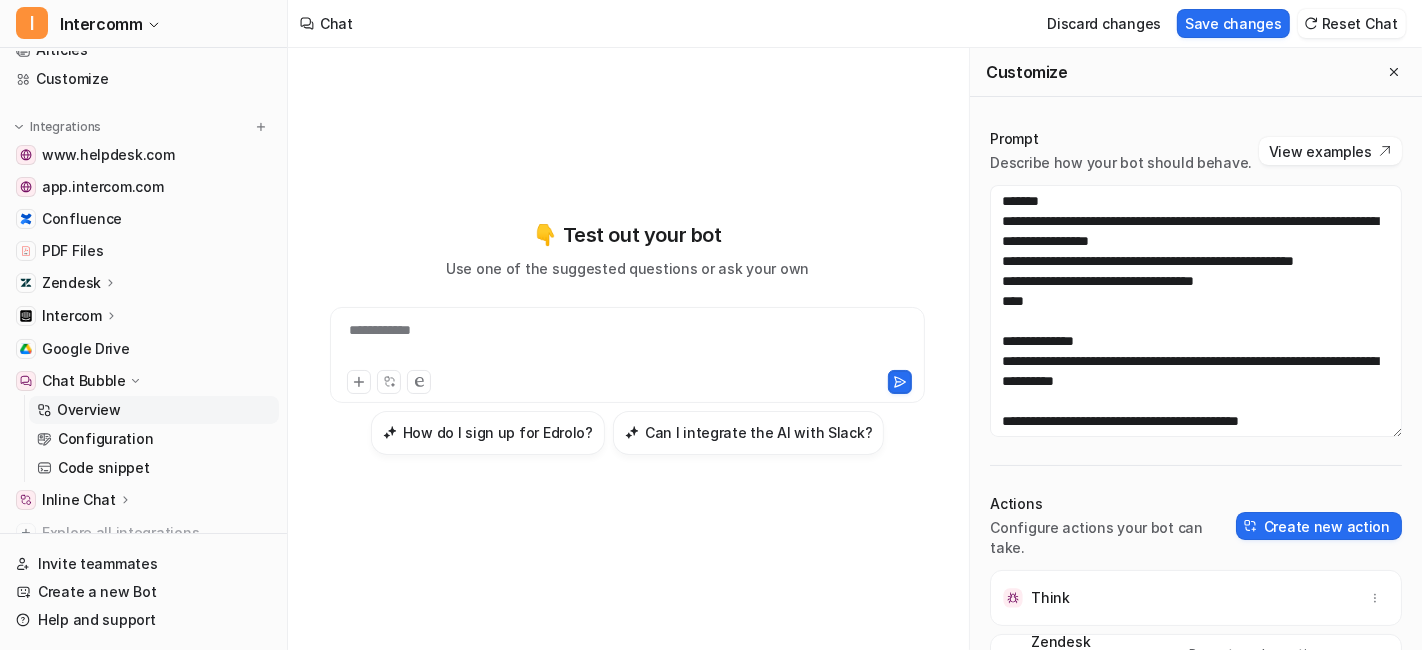 click on "Overview" at bounding box center (89, 410) 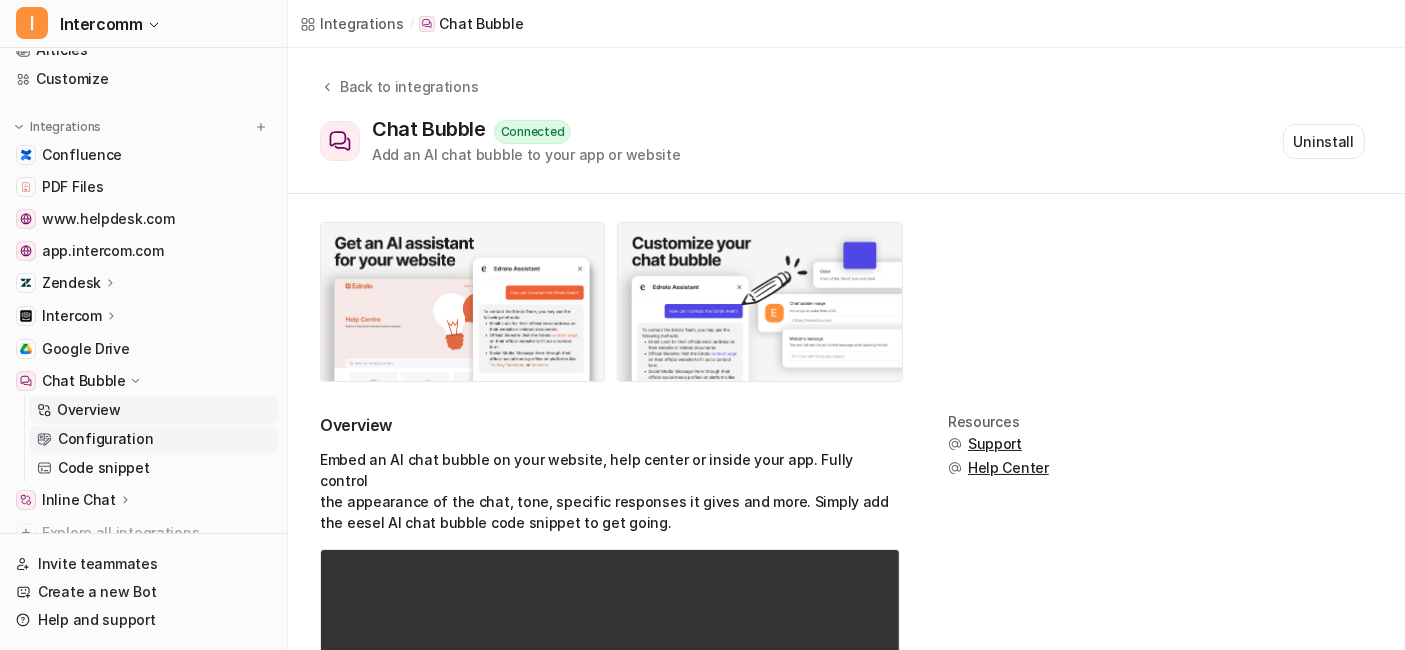 click on "Configuration" at bounding box center [105, 439] 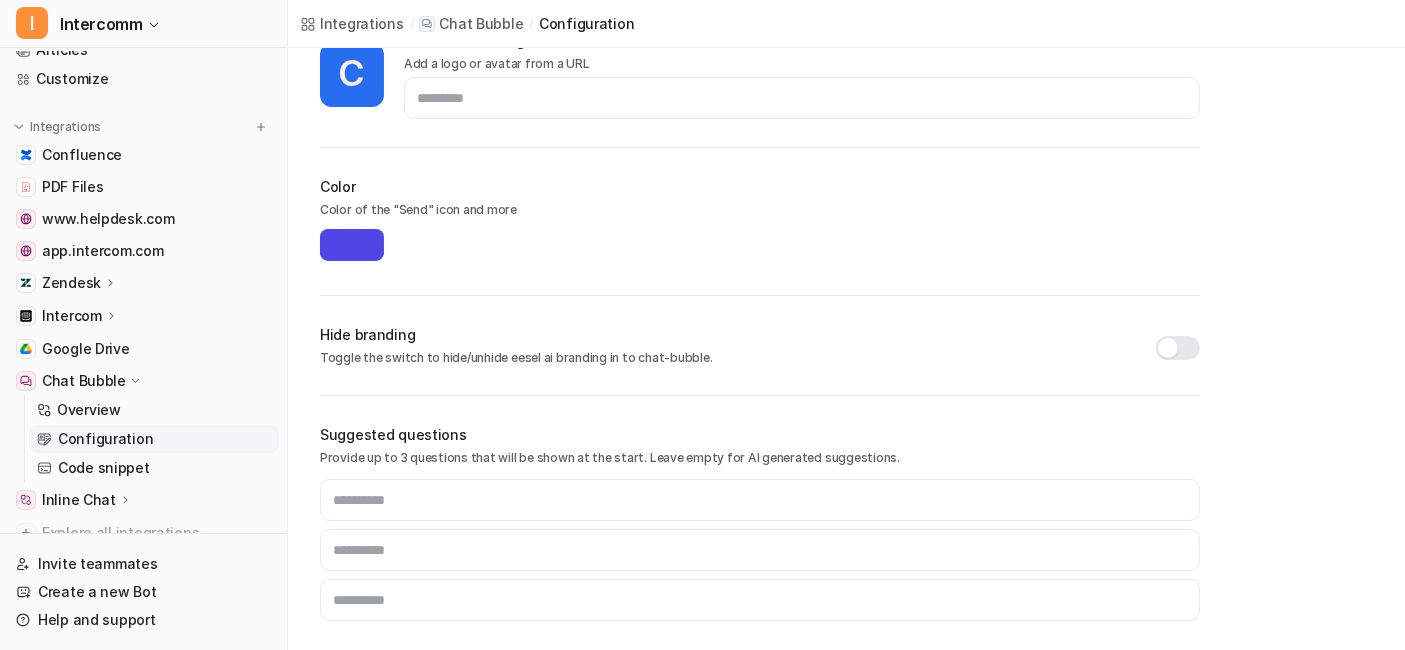 scroll, scrollTop: 561, scrollLeft: 0, axis: vertical 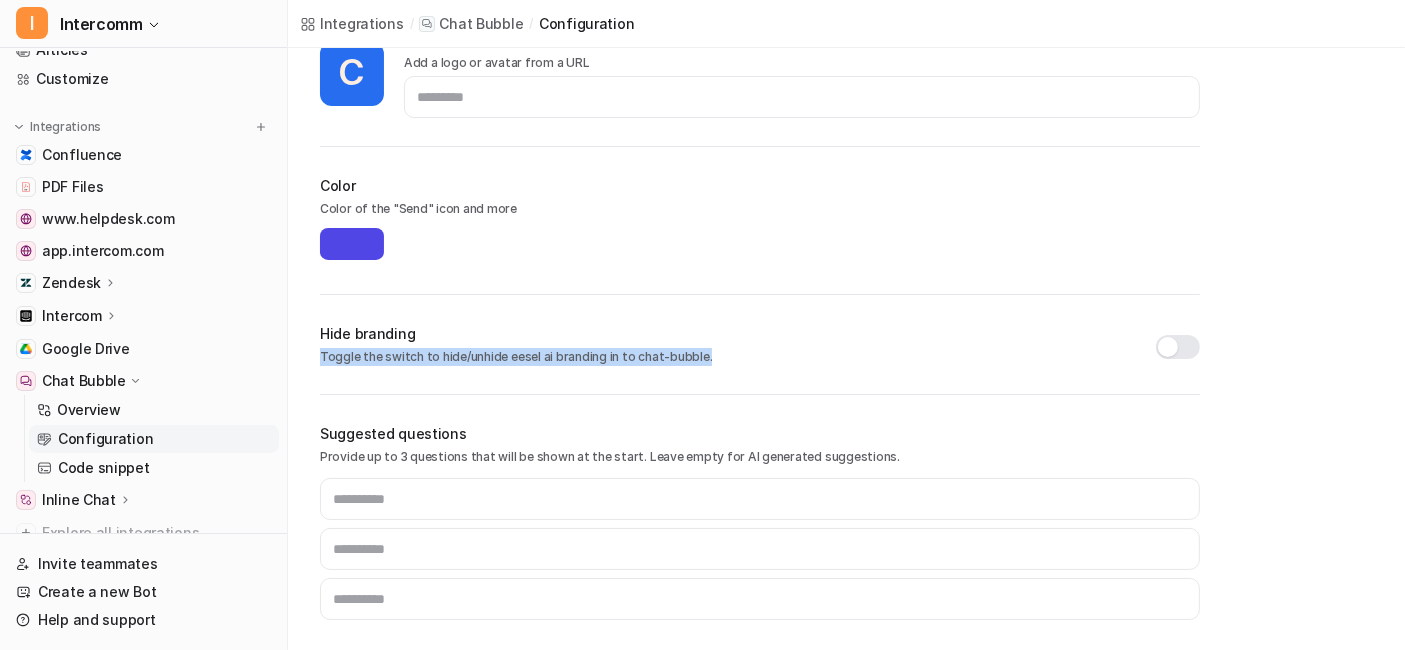 drag, startPoint x: 318, startPoint y: 353, endPoint x: 711, endPoint y: 352, distance: 393.00128 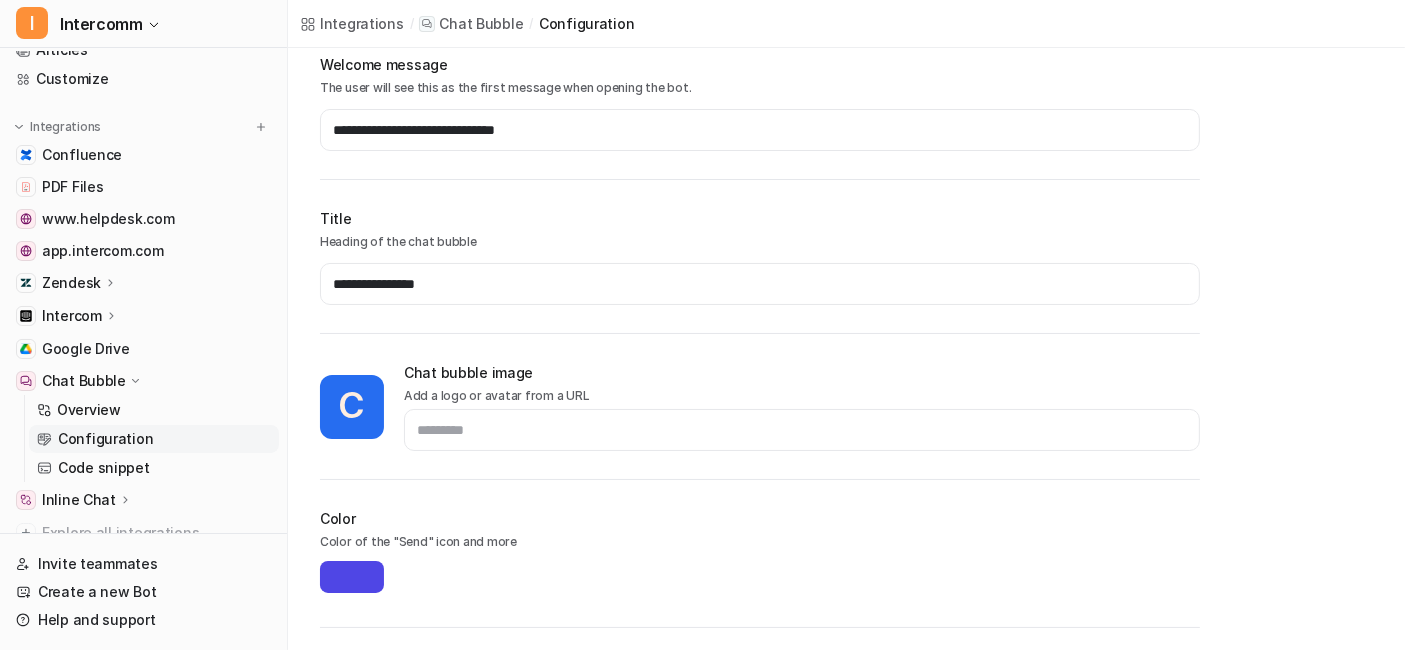 scroll, scrollTop: 0, scrollLeft: 0, axis: both 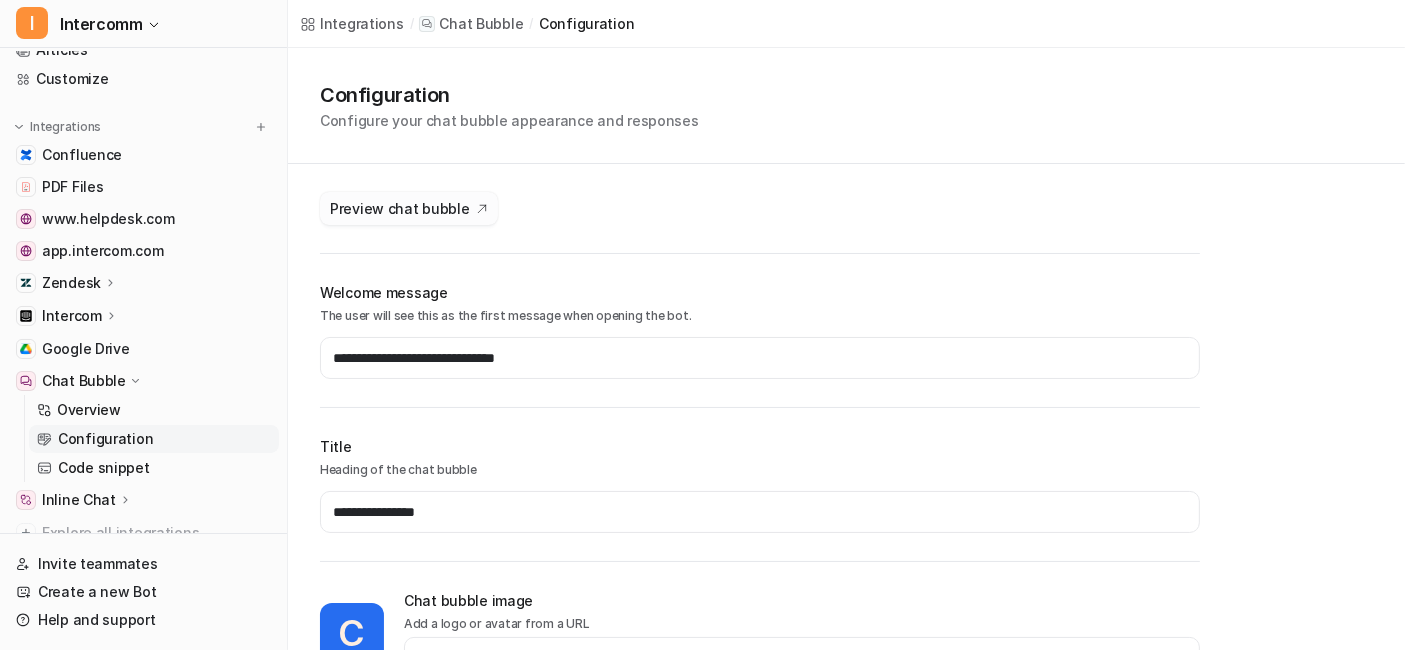click on "Preview chat bubble" at bounding box center [400, 208] 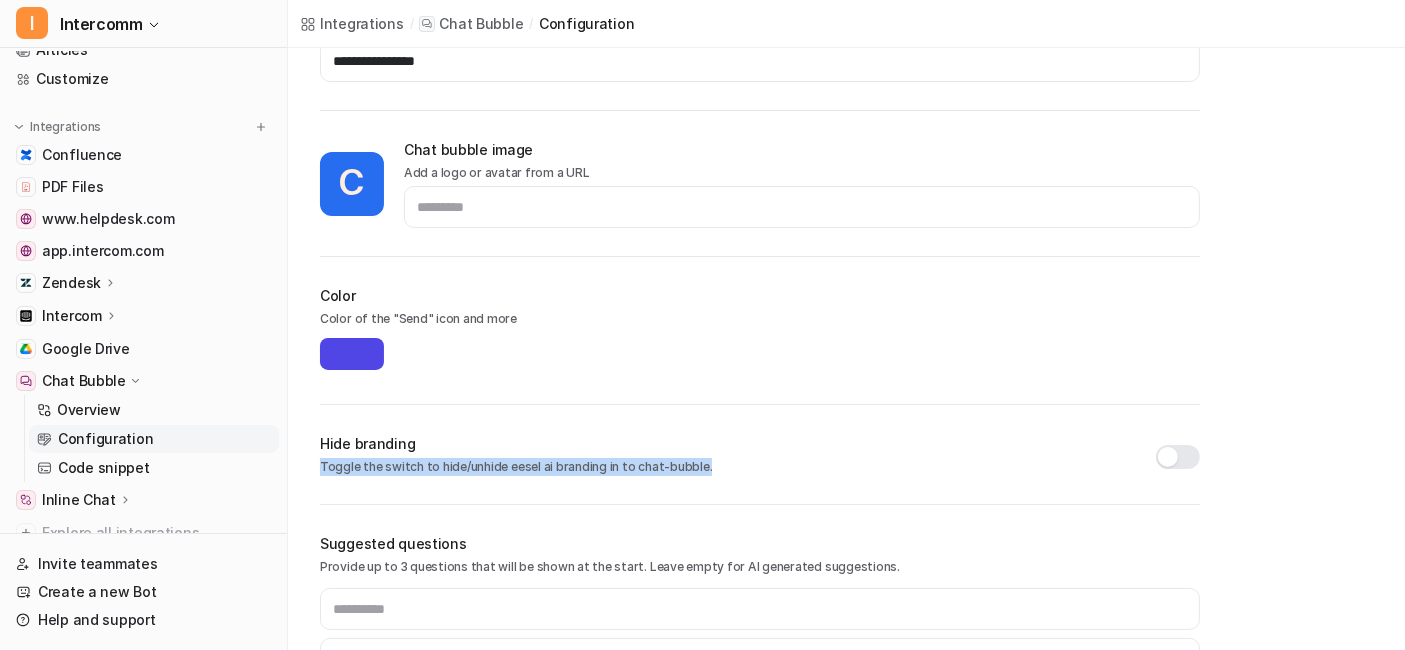 scroll, scrollTop: 561, scrollLeft: 0, axis: vertical 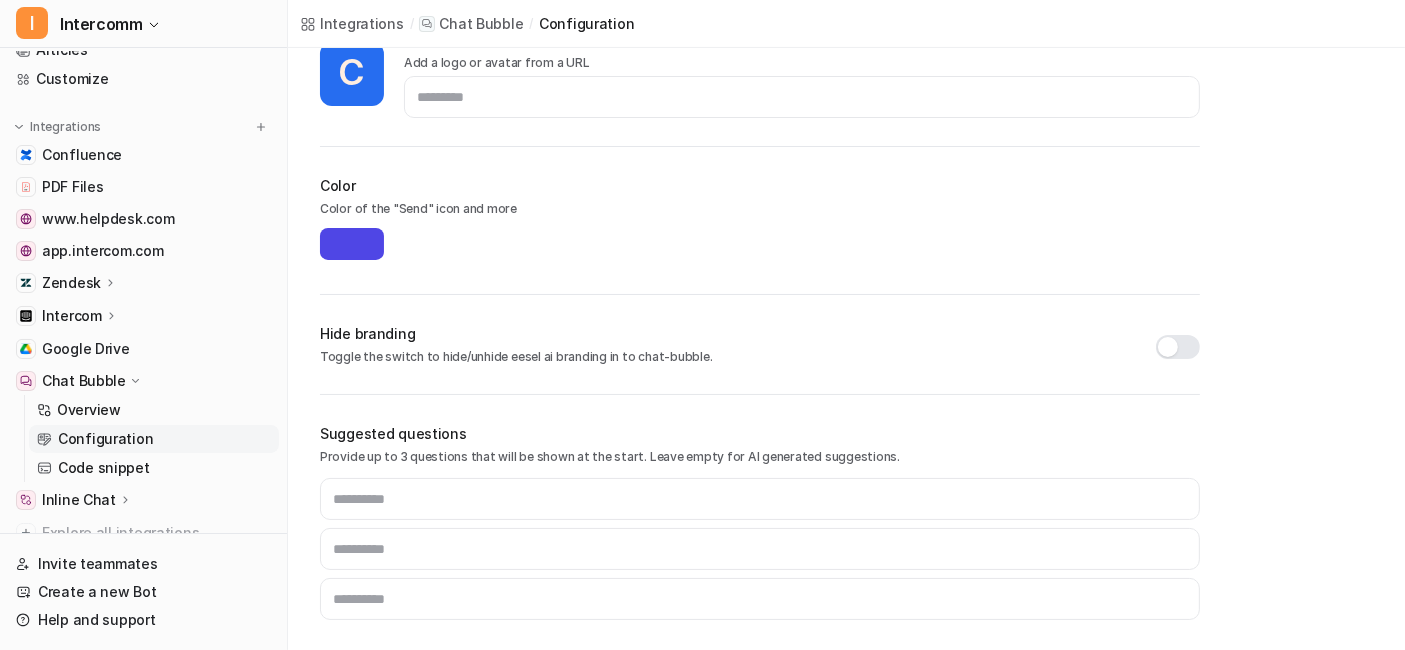 click on "Color Color of the "Send" icon and more *******" at bounding box center (760, 235) 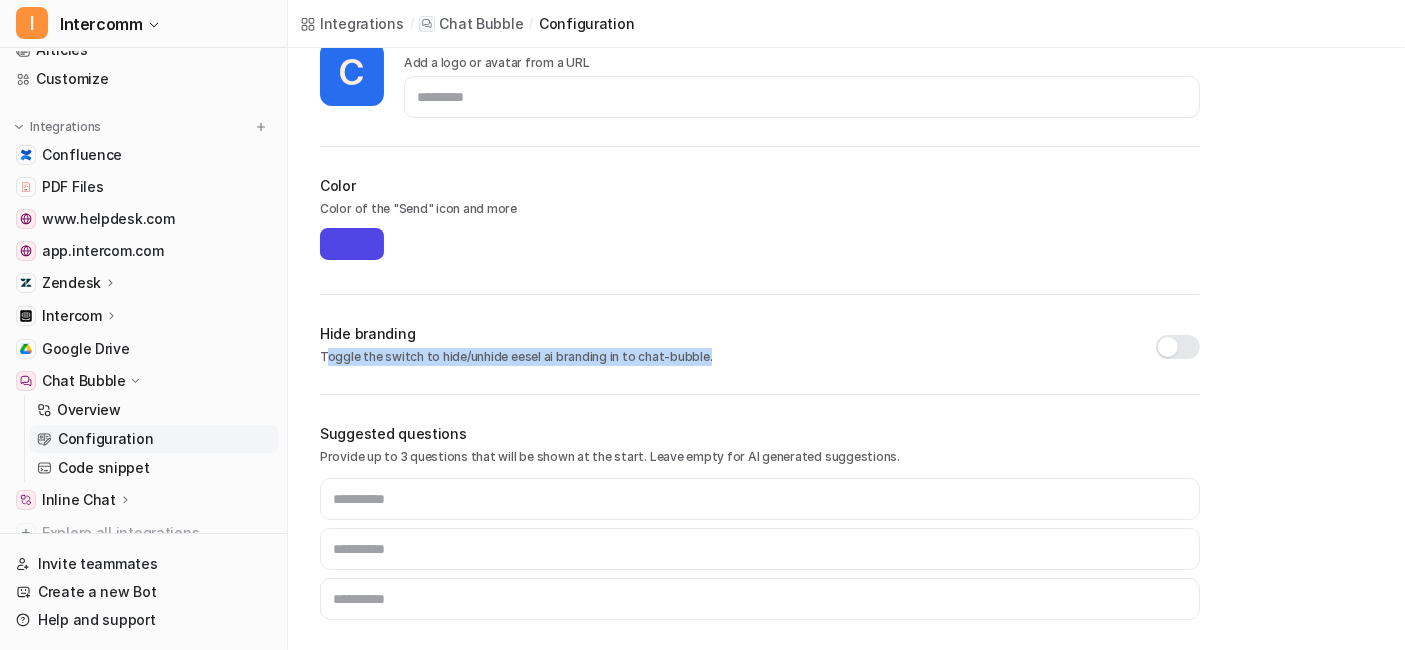 drag, startPoint x: 724, startPoint y: 354, endPoint x: 327, endPoint y: 345, distance: 397.102 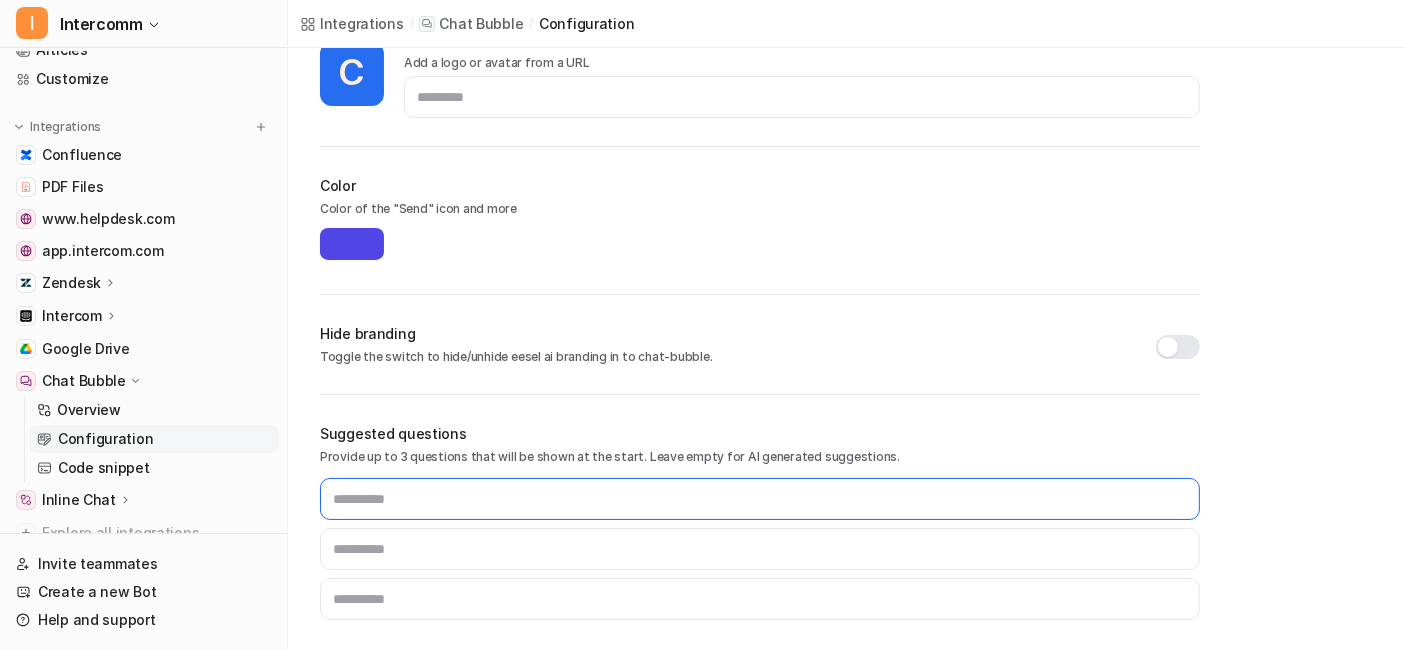 click at bounding box center [760, 499] 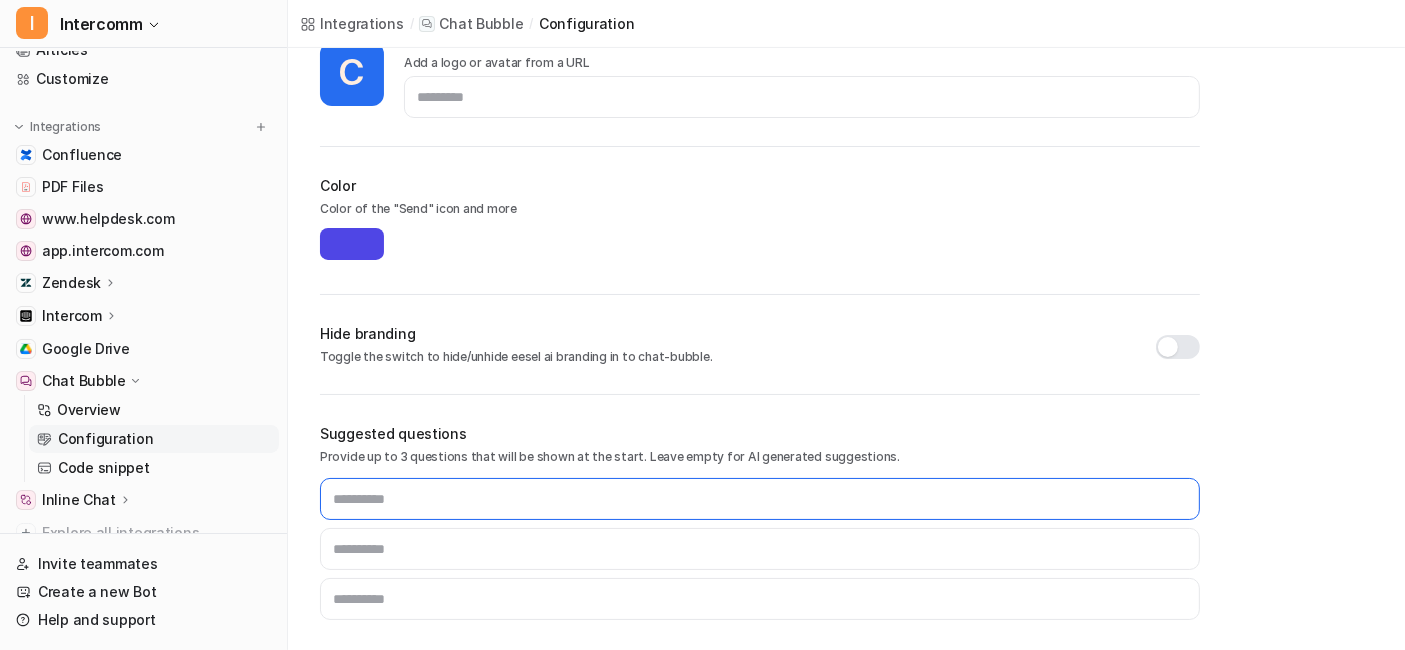 type on "**********" 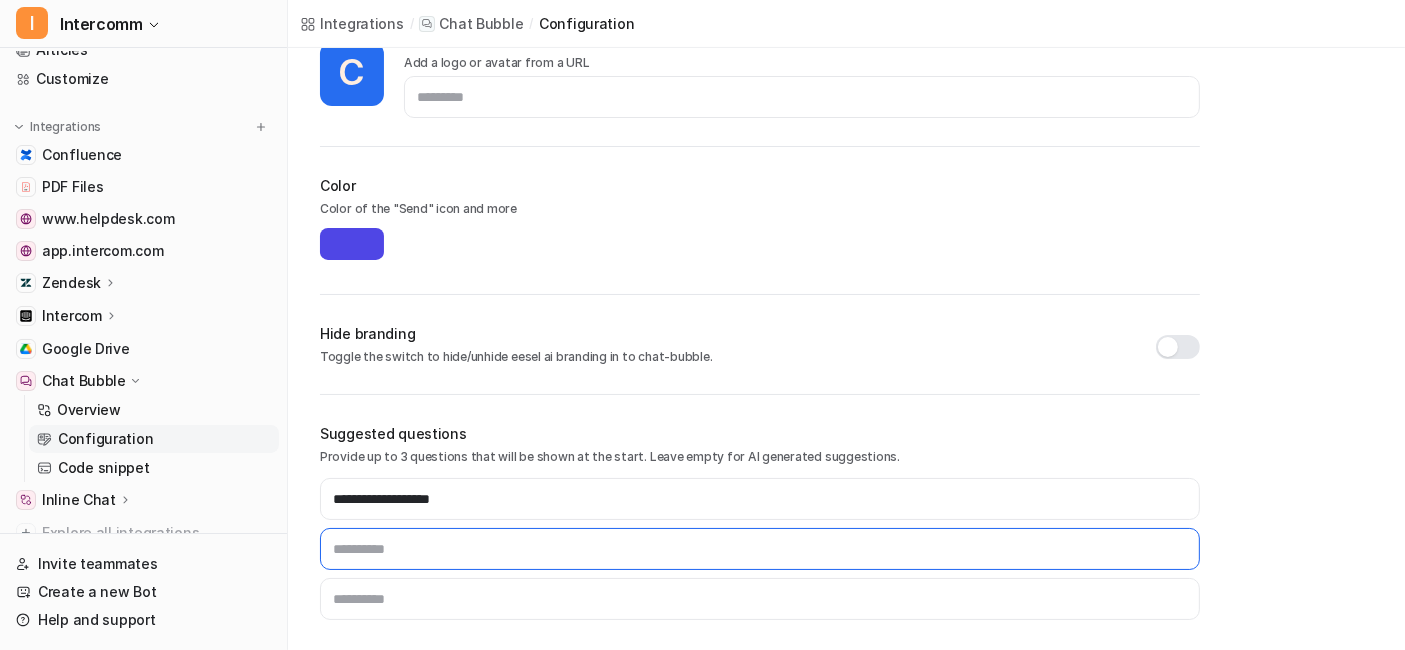 click at bounding box center [760, 549] 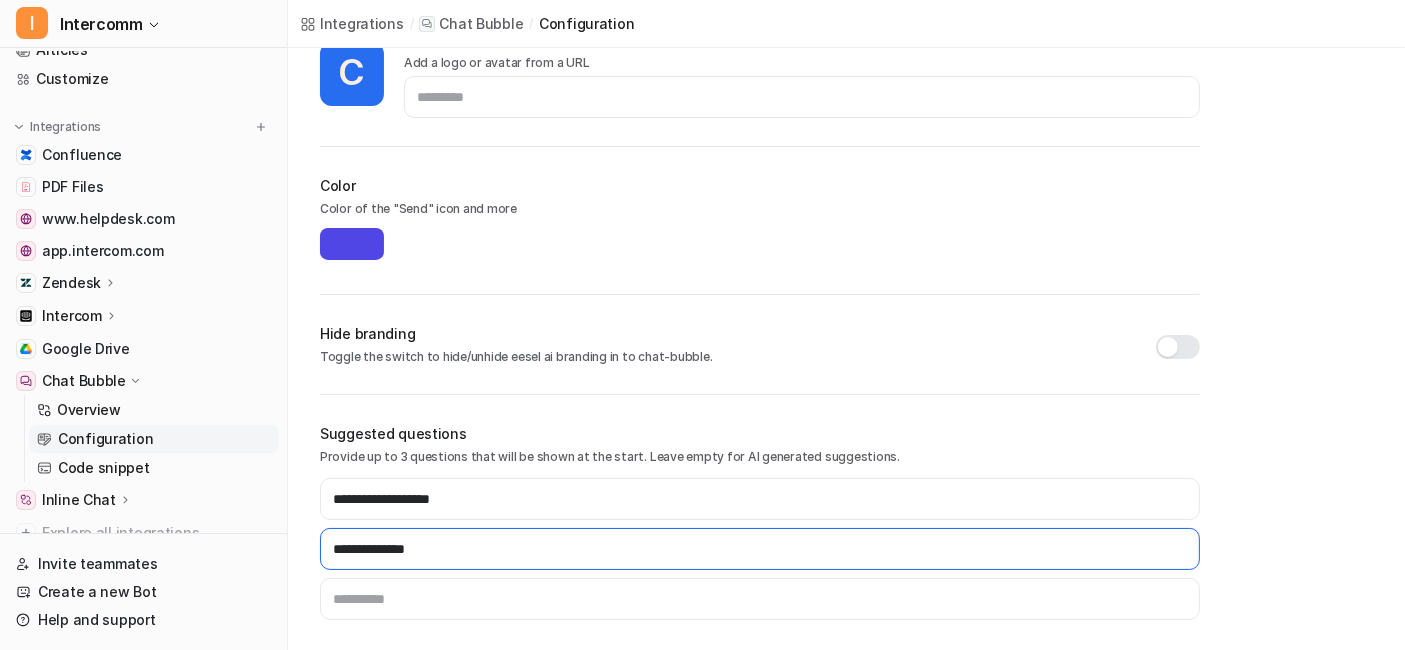 type on "*******" 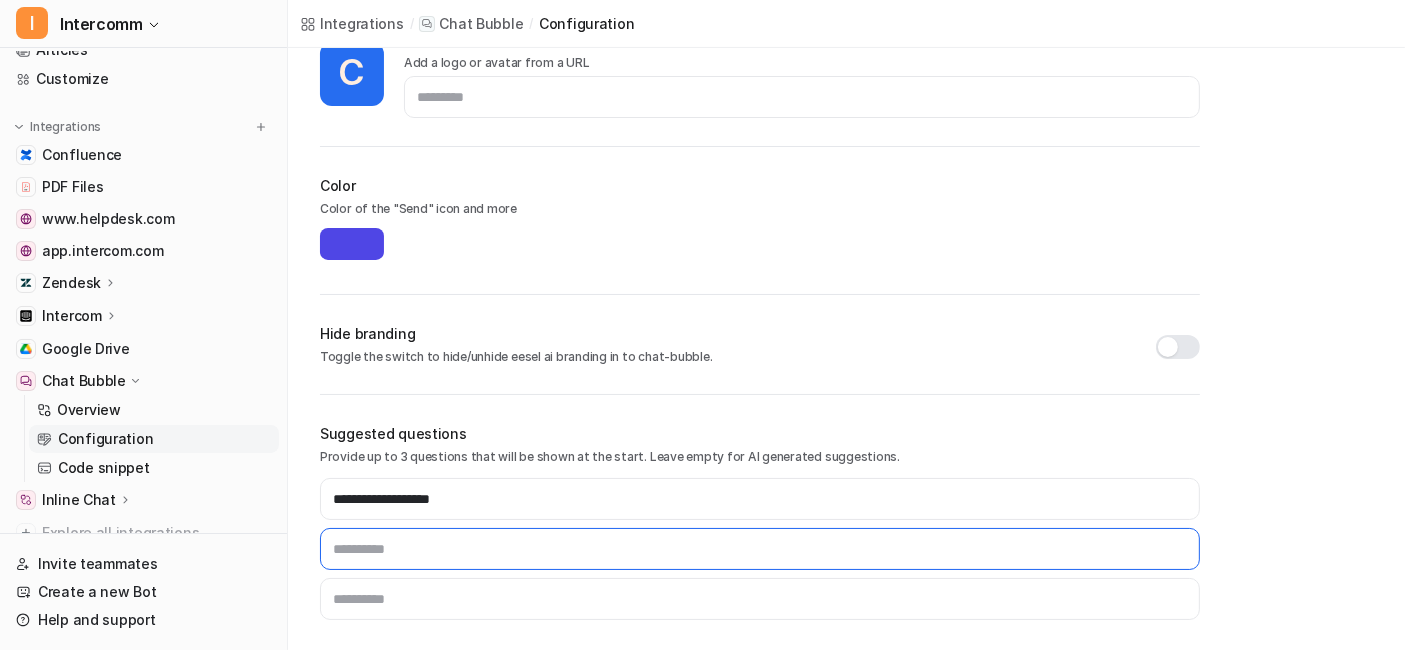 click at bounding box center [760, 549] 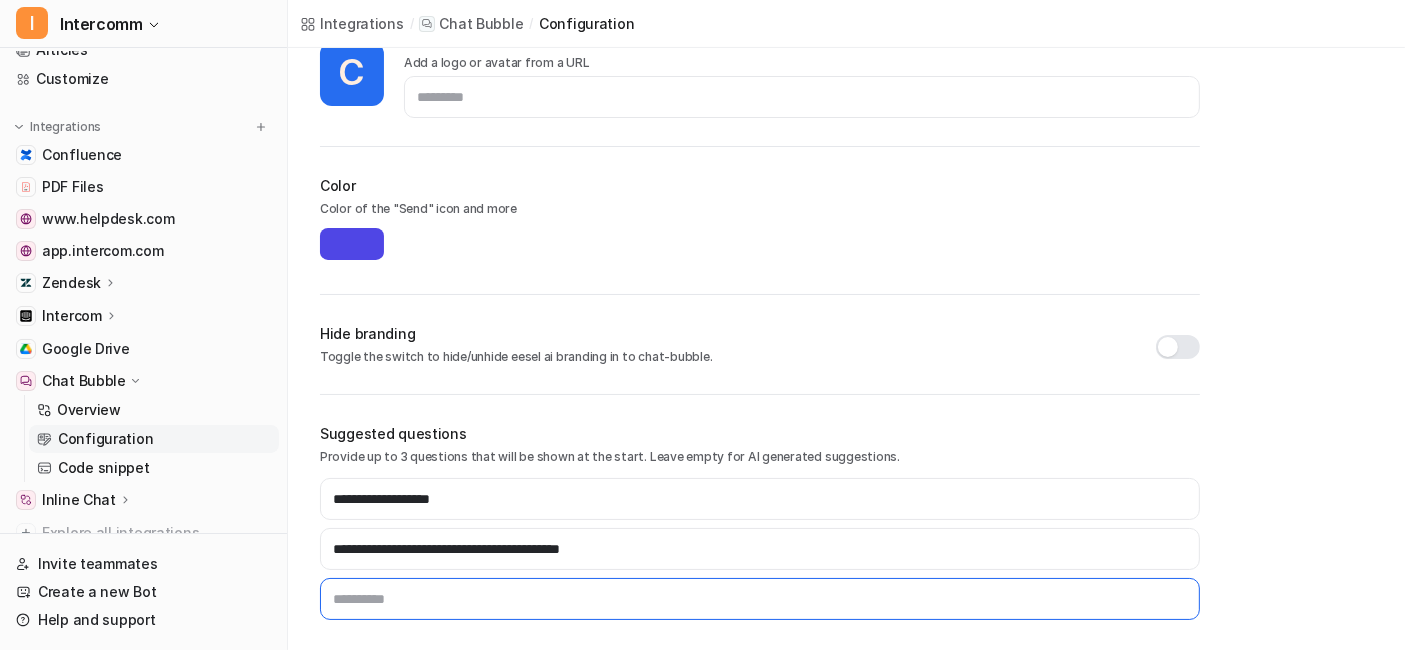 click at bounding box center [760, 599] 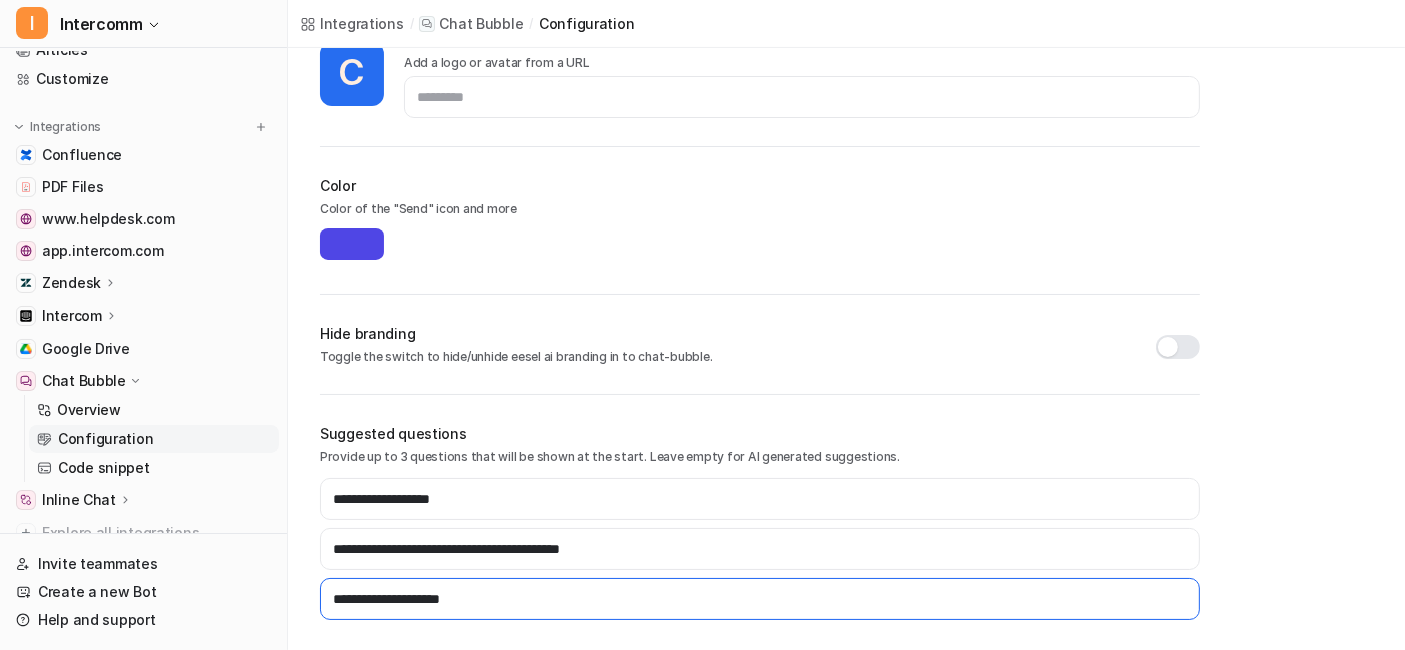 scroll, scrollTop: 228, scrollLeft: 0, axis: vertical 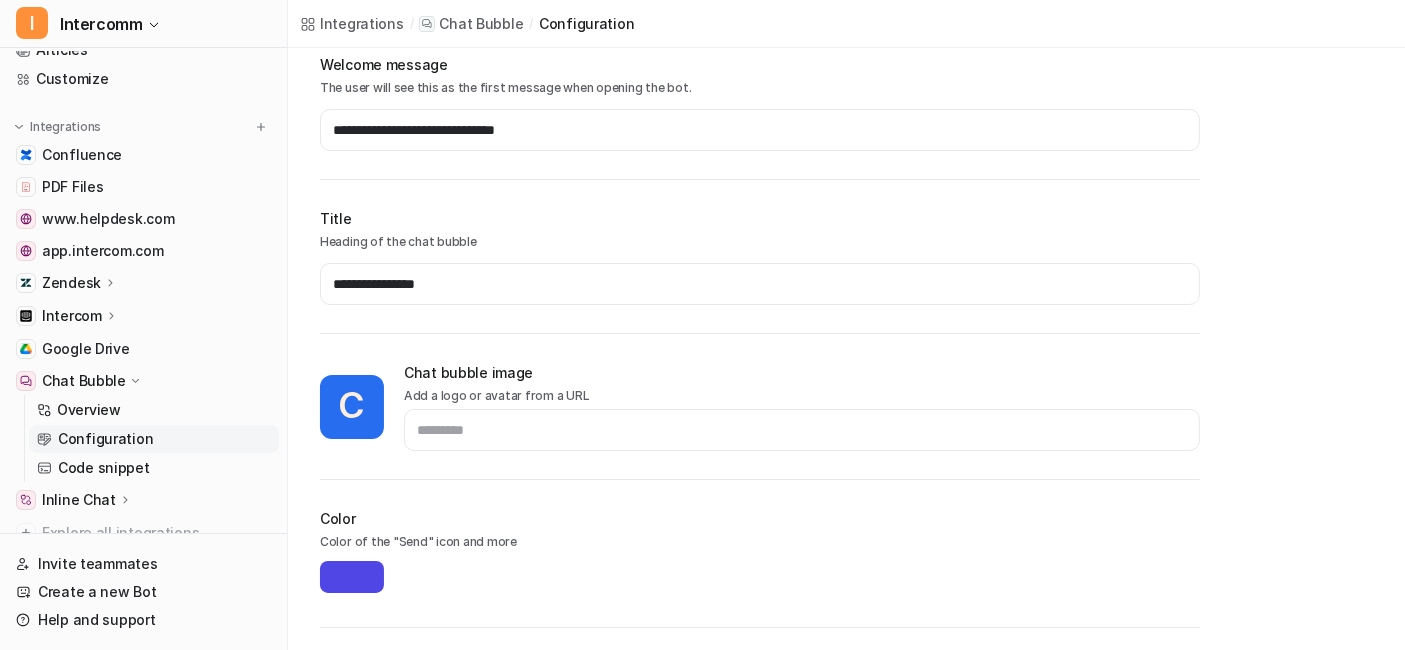 type on "*******" 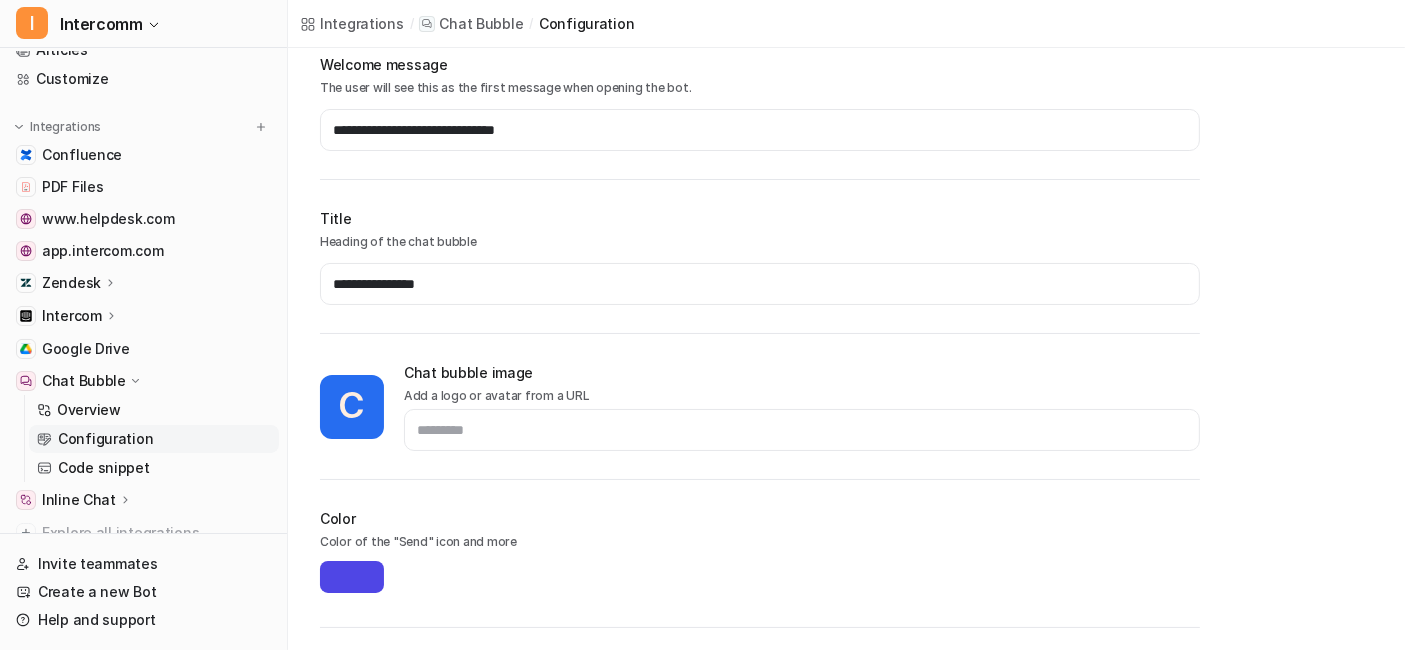 type 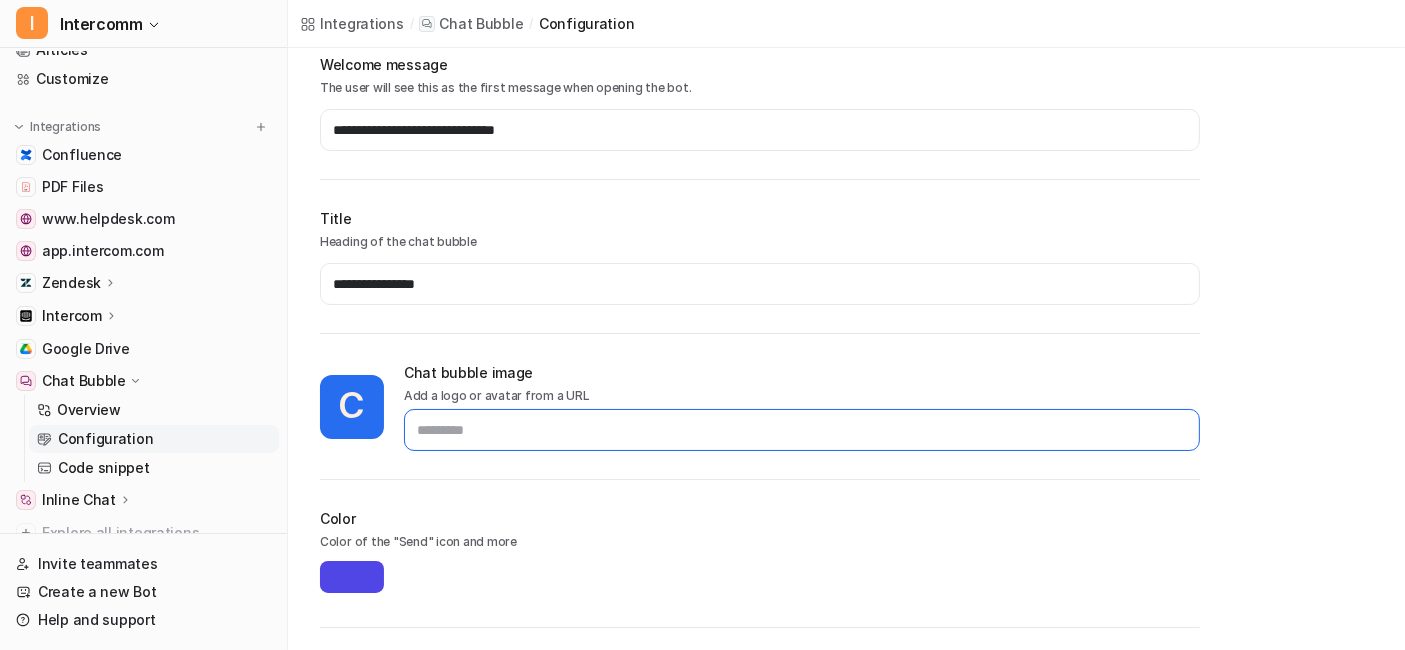 click at bounding box center [802, 430] 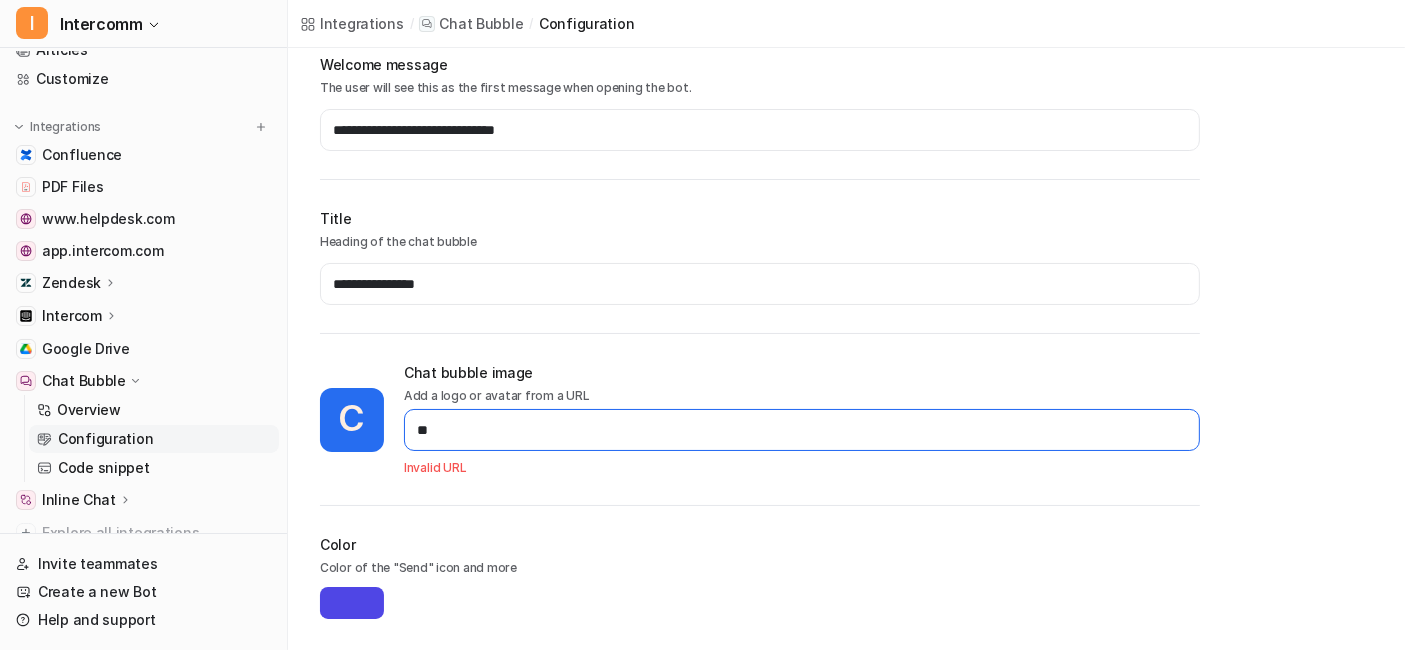 type on "*" 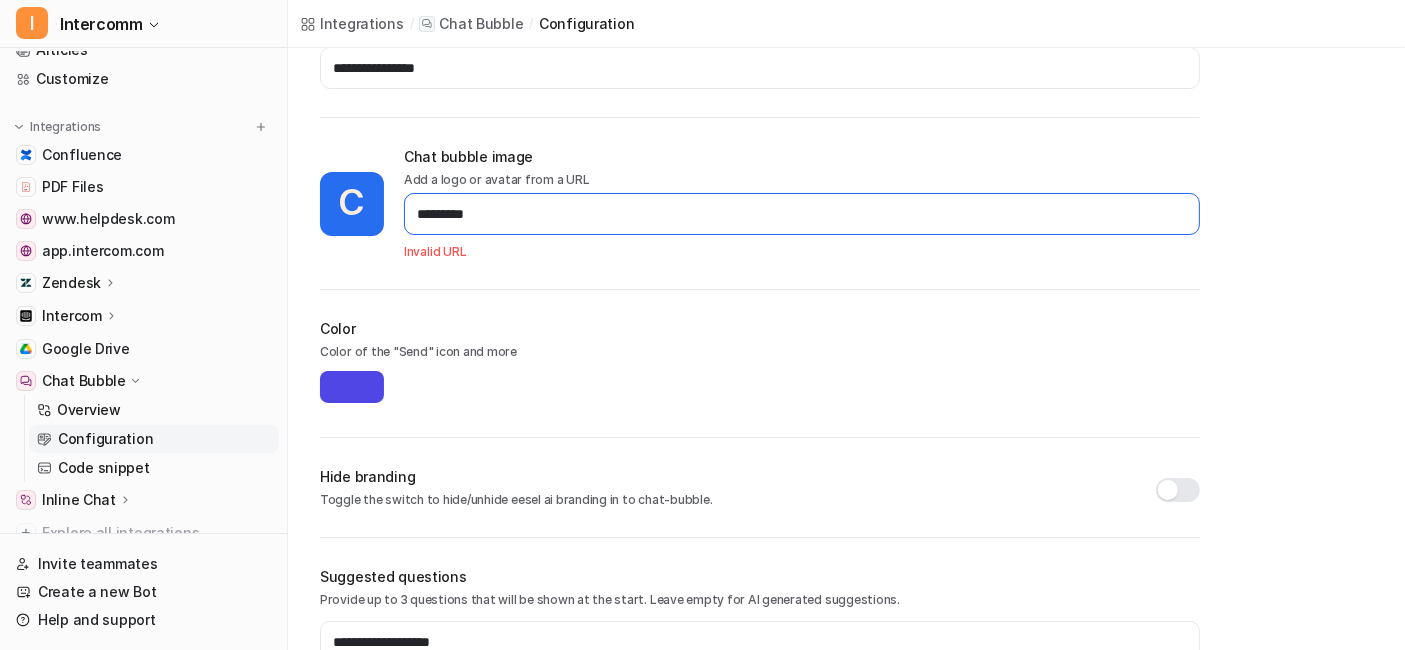 scroll, scrollTop: 587, scrollLeft: 0, axis: vertical 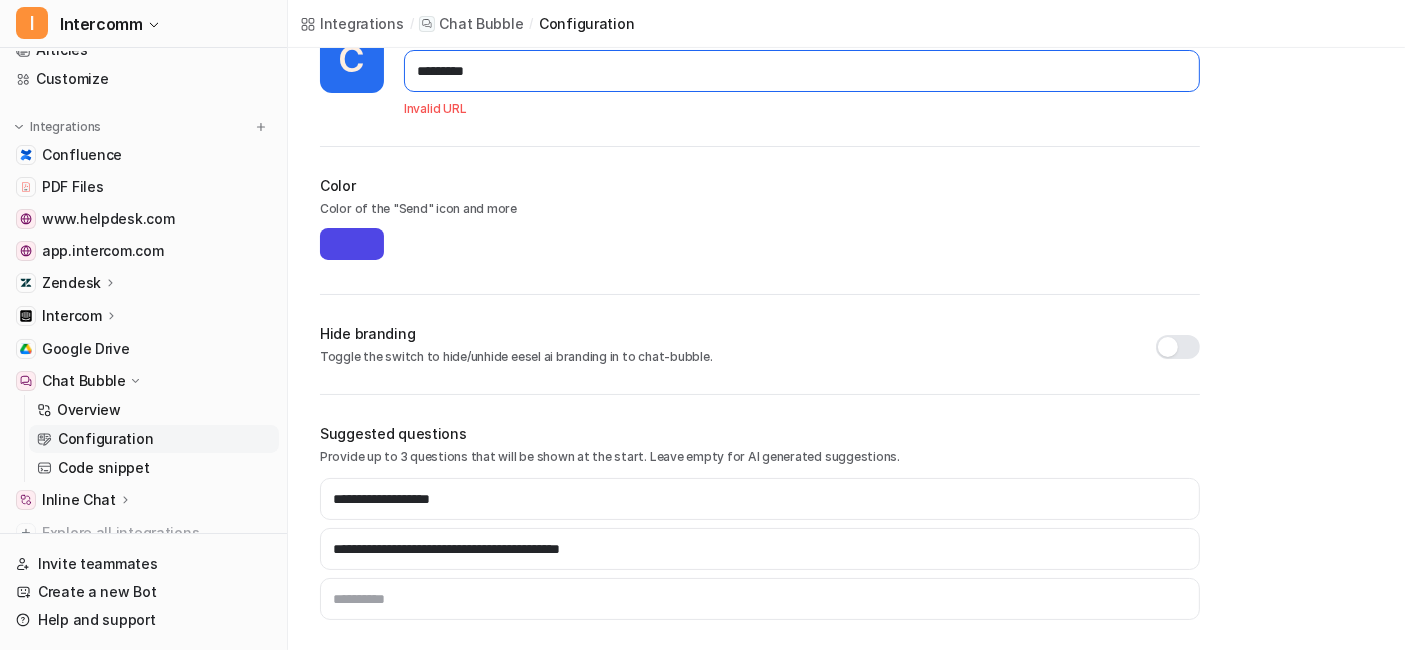 type on "********" 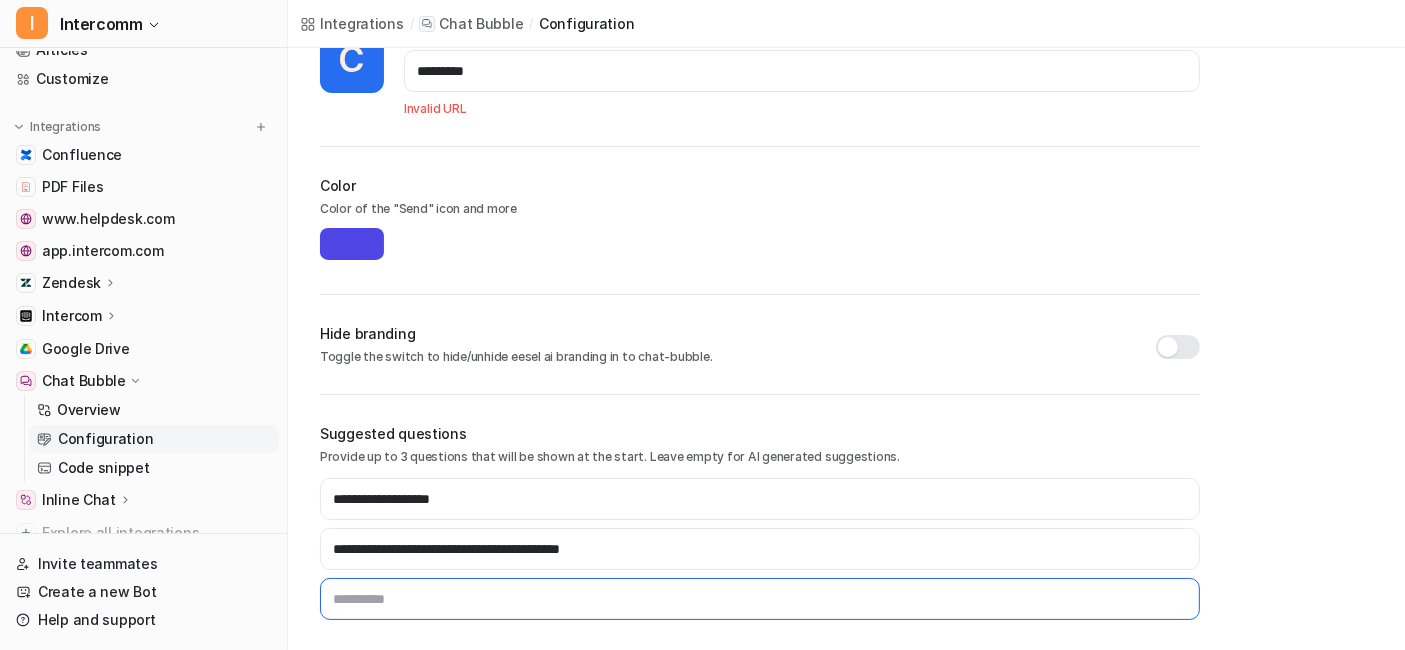 click at bounding box center [760, 599] 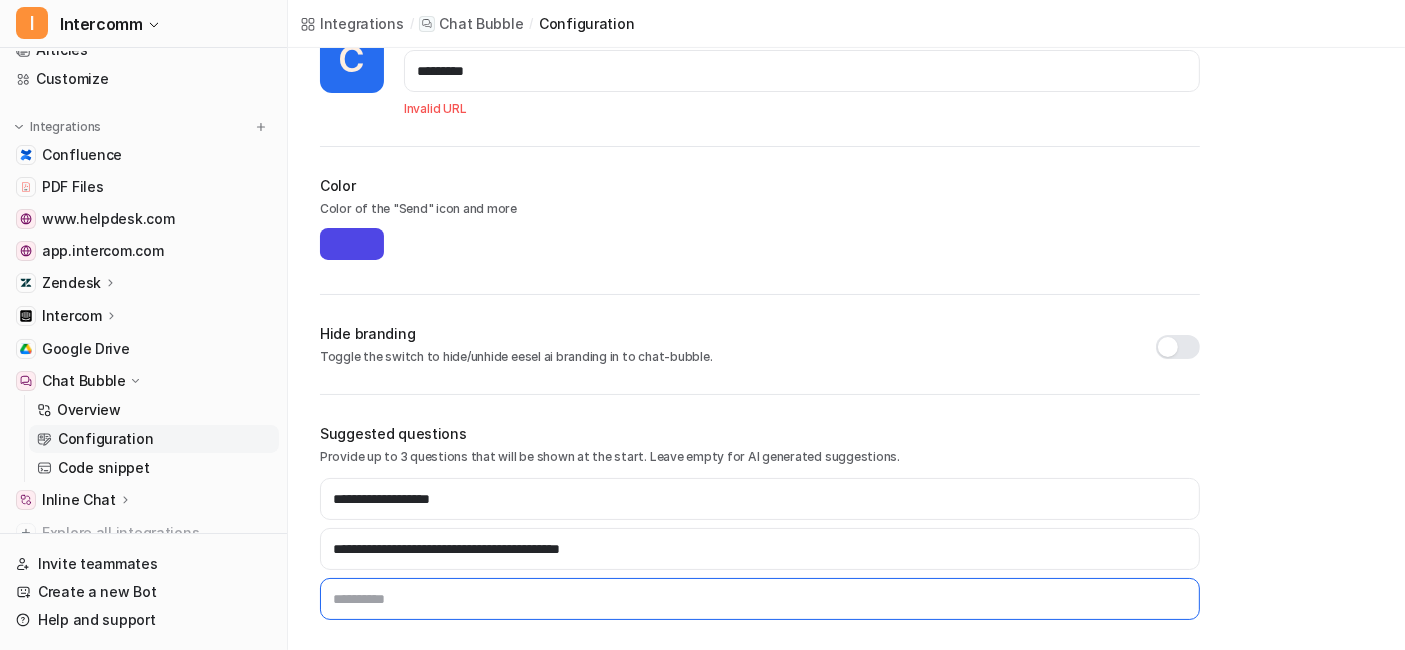 type on "**********" 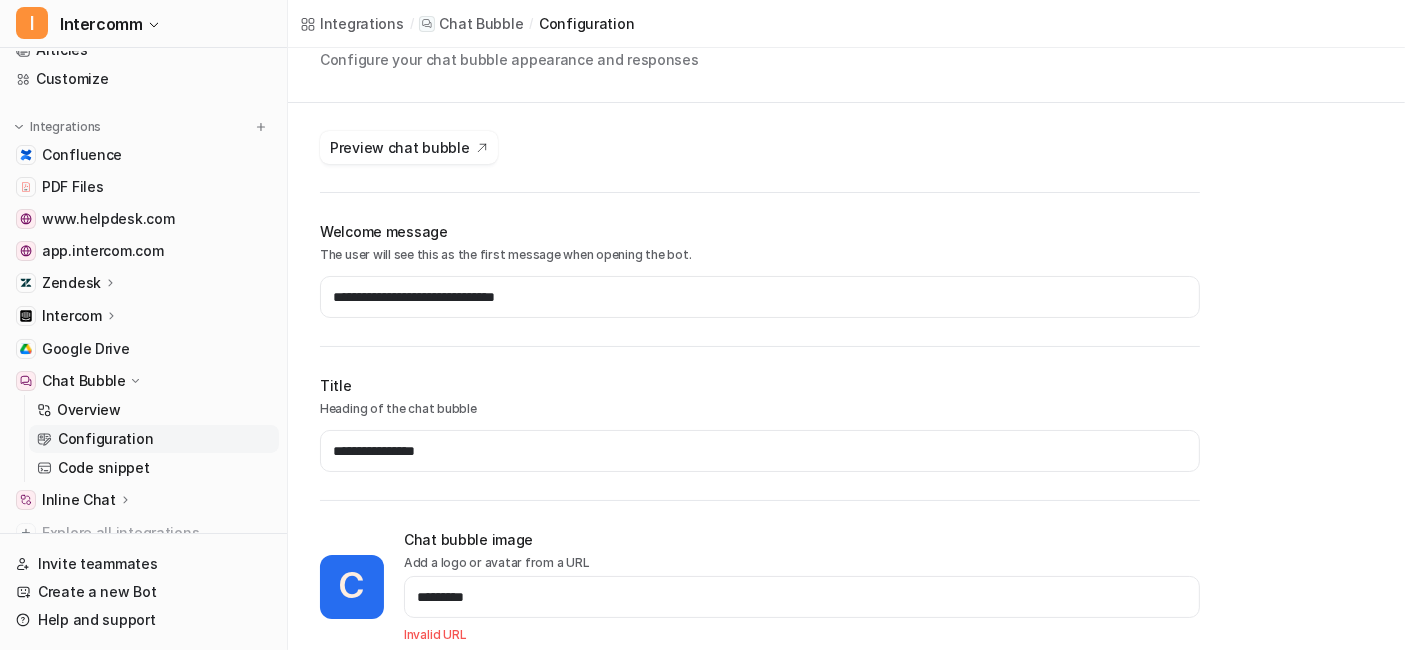 scroll, scrollTop: 0, scrollLeft: 0, axis: both 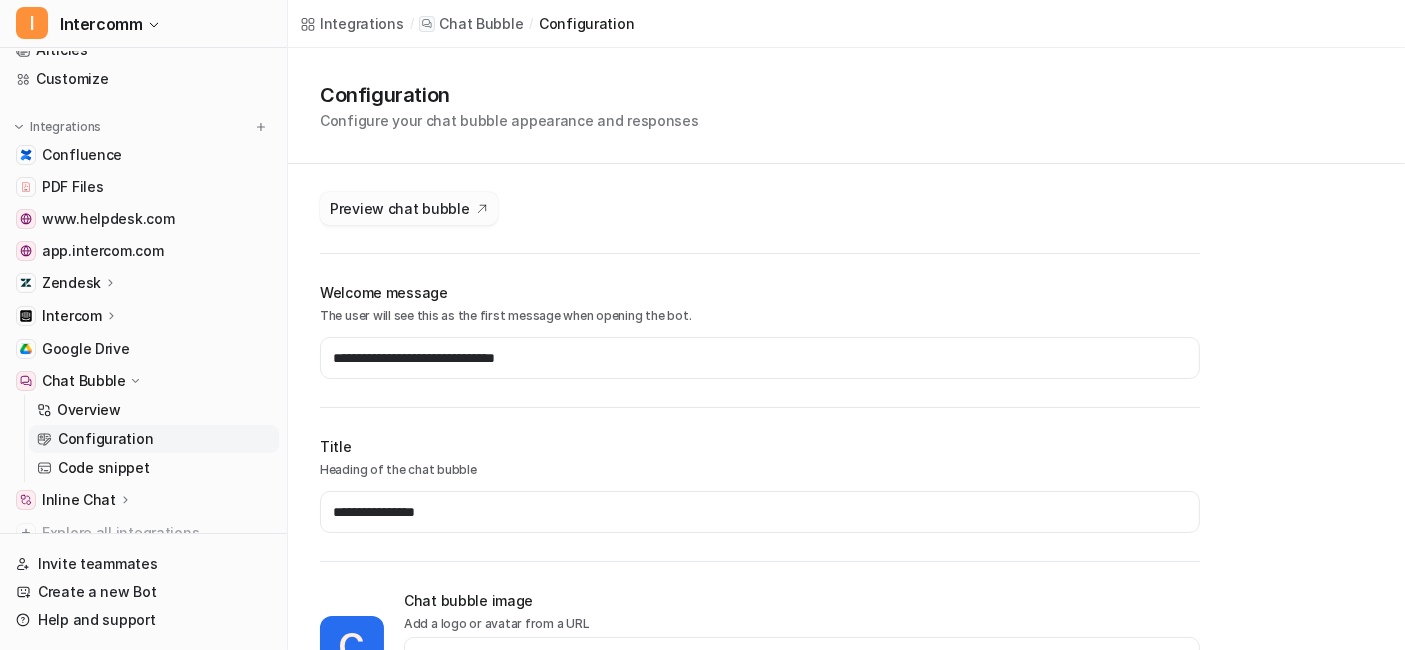 click on "Preview chat bubble" at bounding box center [400, 208] 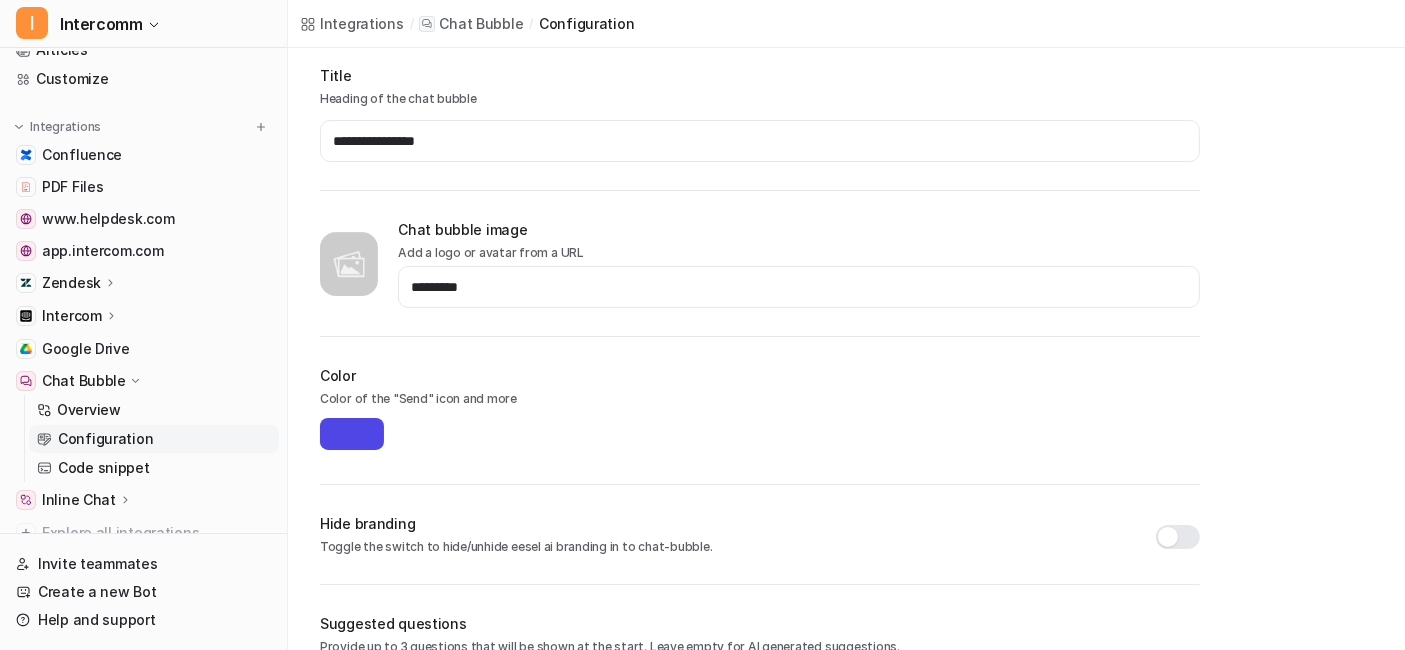 scroll, scrollTop: 444, scrollLeft: 0, axis: vertical 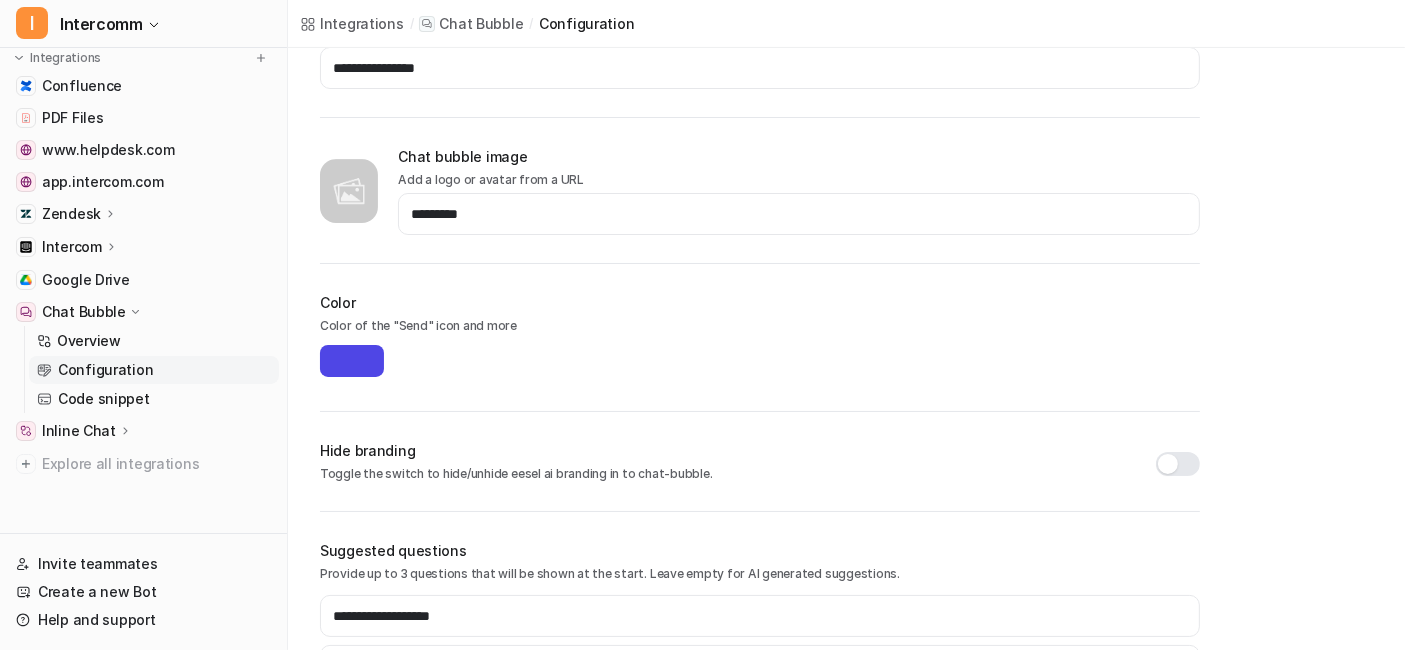 click on "Inline Chat" at bounding box center (79, 431) 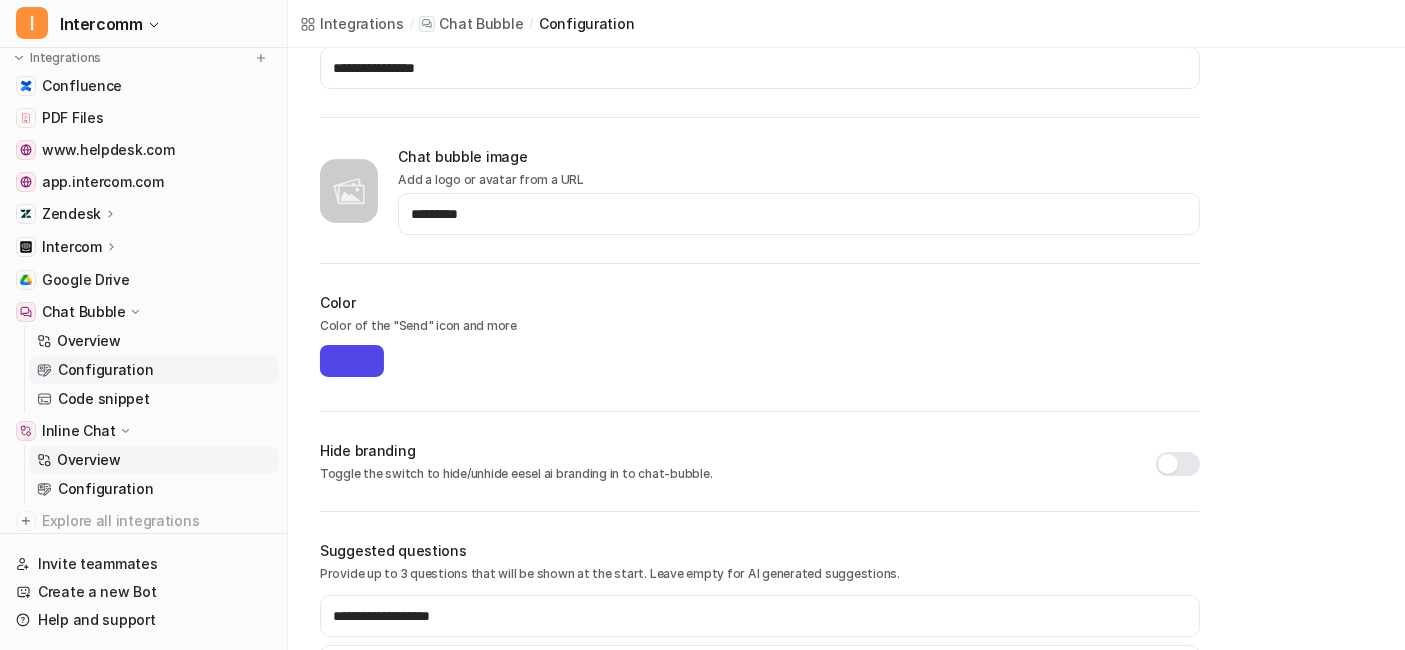 click on "Overview" at bounding box center [154, 460] 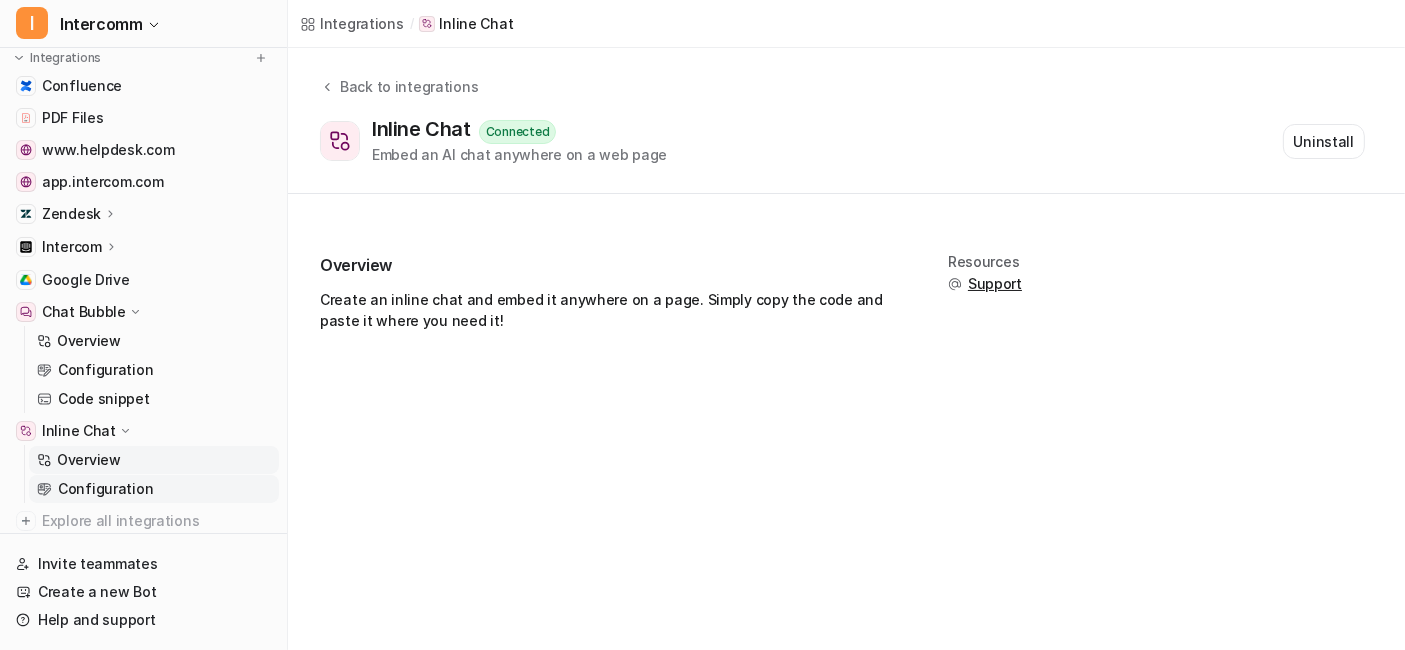 scroll, scrollTop: 0, scrollLeft: 0, axis: both 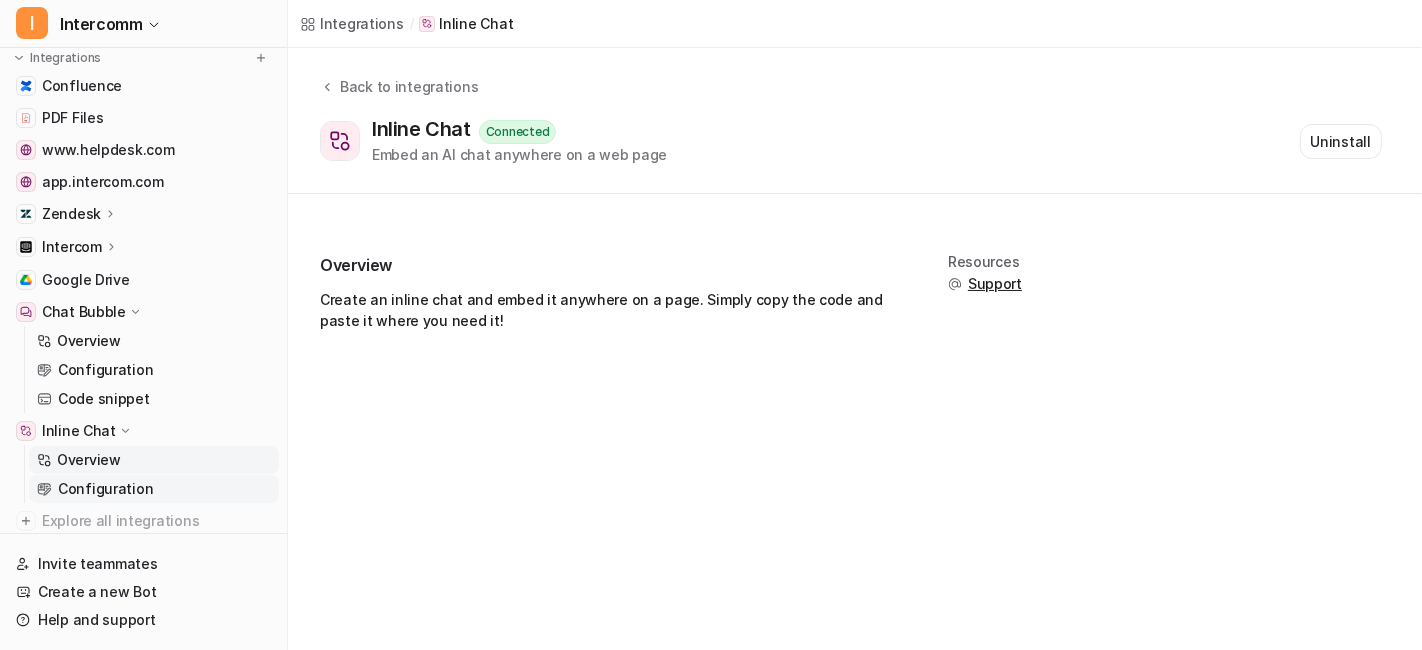 click on "Configuration" at bounding box center [105, 489] 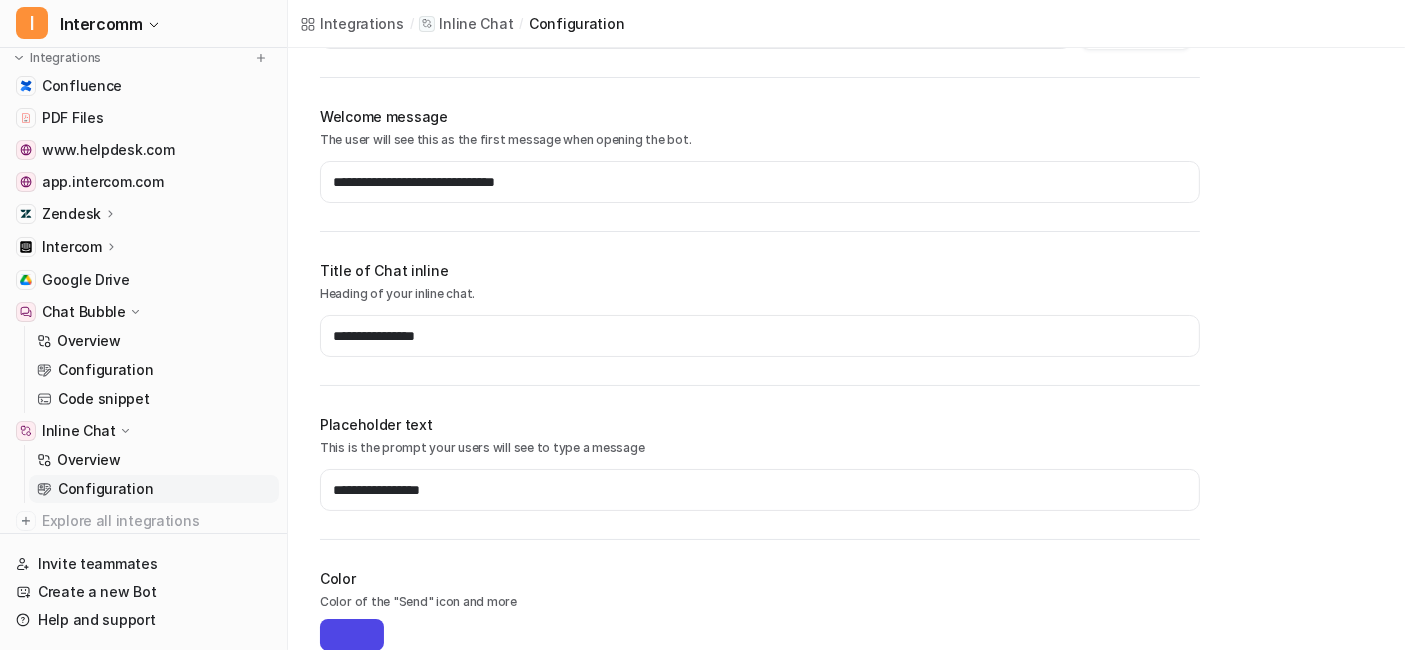 scroll, scrollTop: 111, scrollLeft: 0, axis: vertical 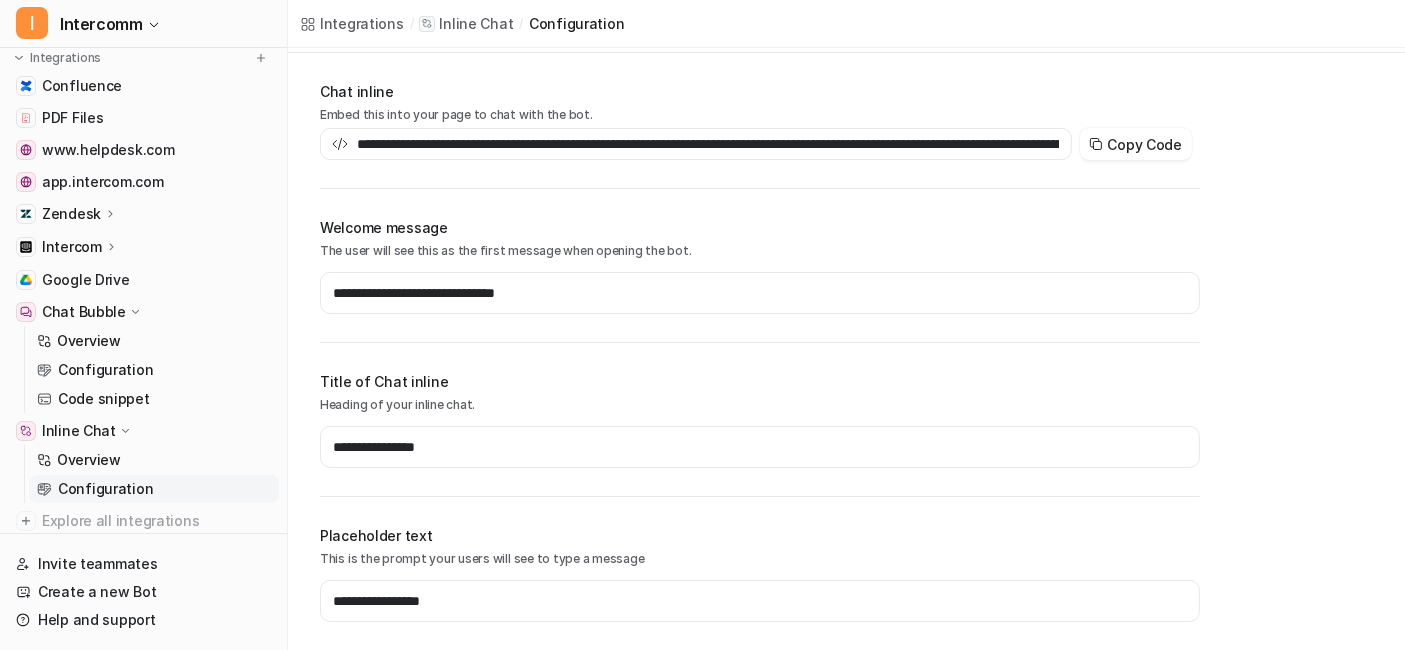 click on "Configuration" at bounding box center (105, 489) 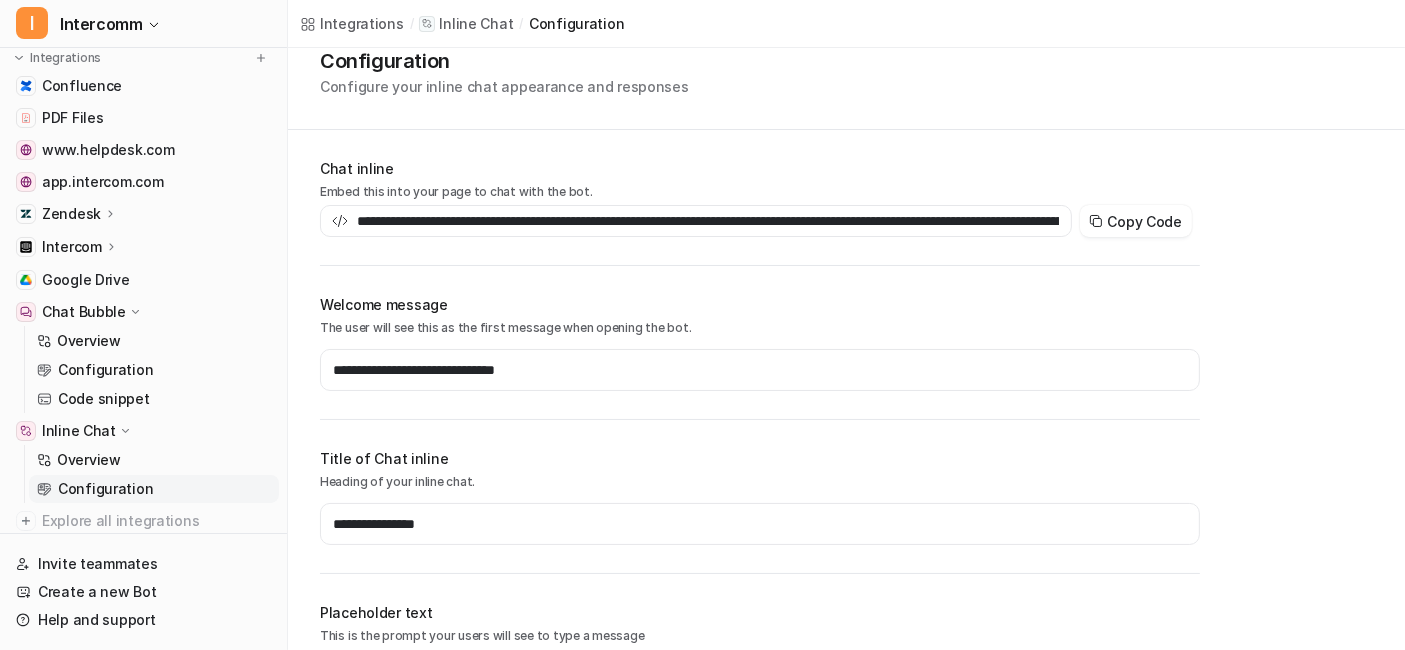 scroll, scrollTop: 0, scrollLeft: 0, axis: both 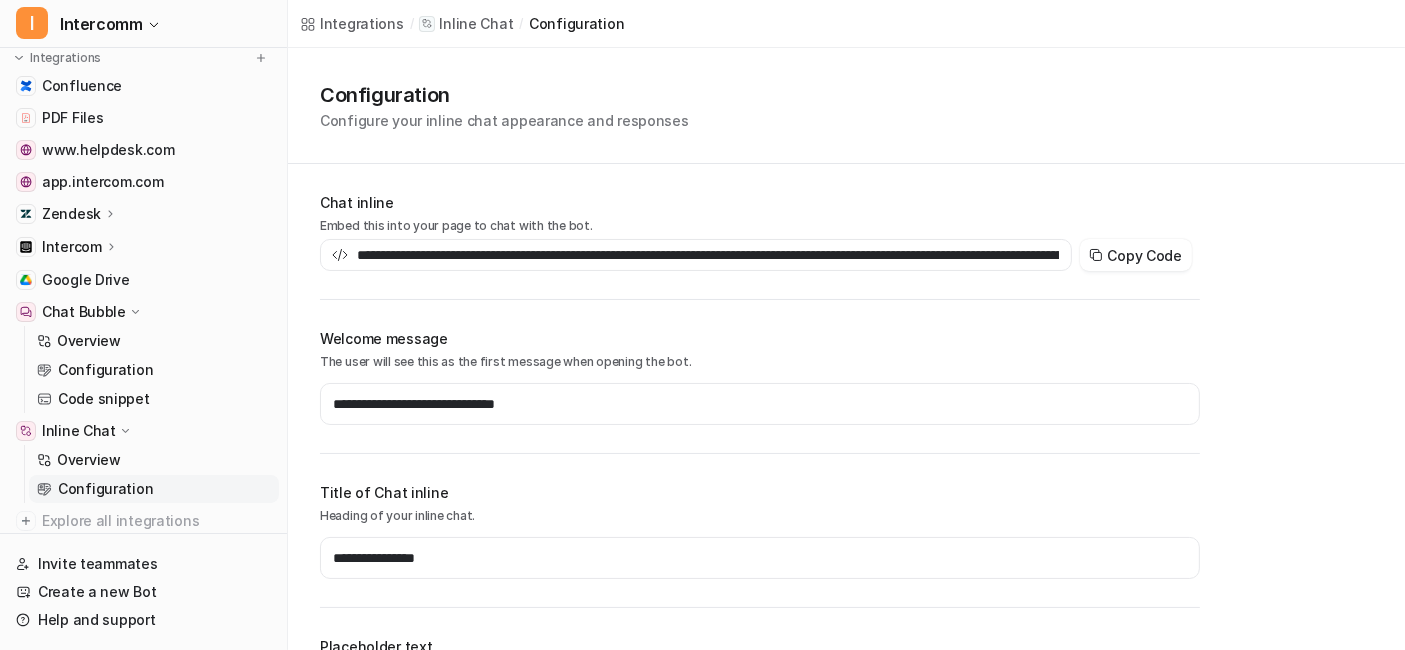 type on "**********" 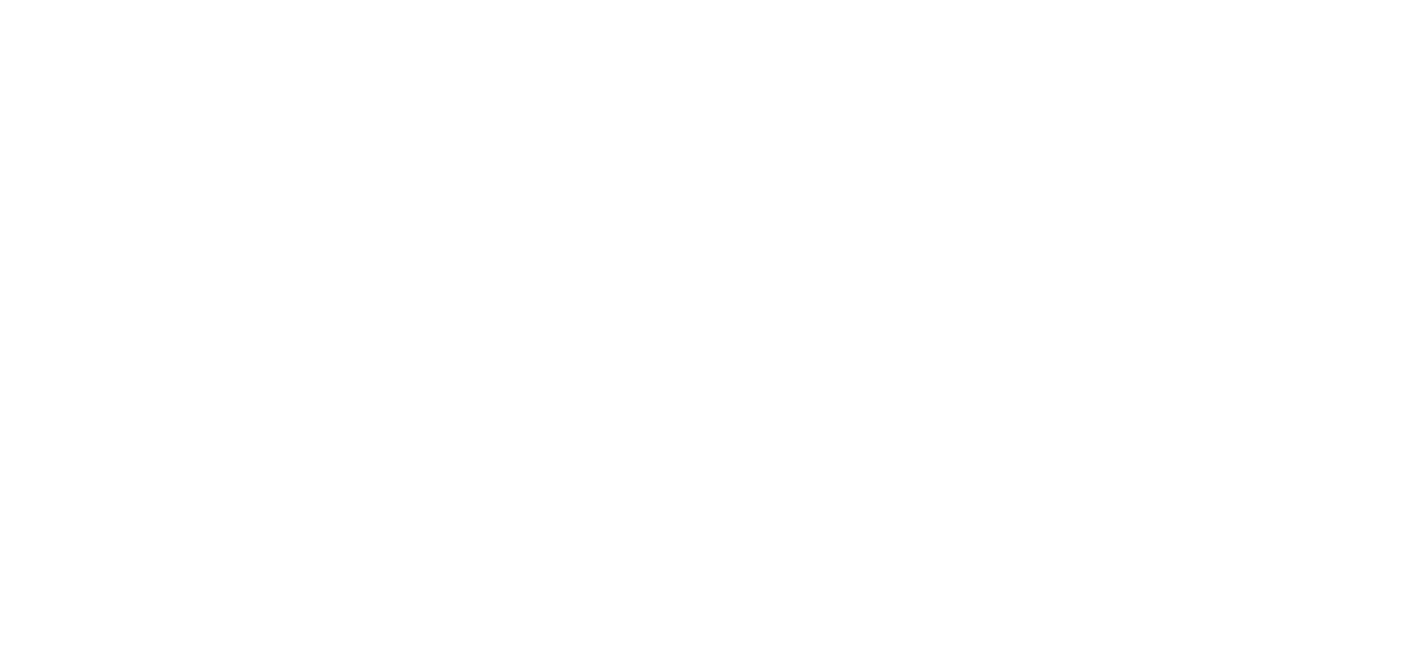 scroll, scrollTop: 0, scrollLeft: 0, axis: both 